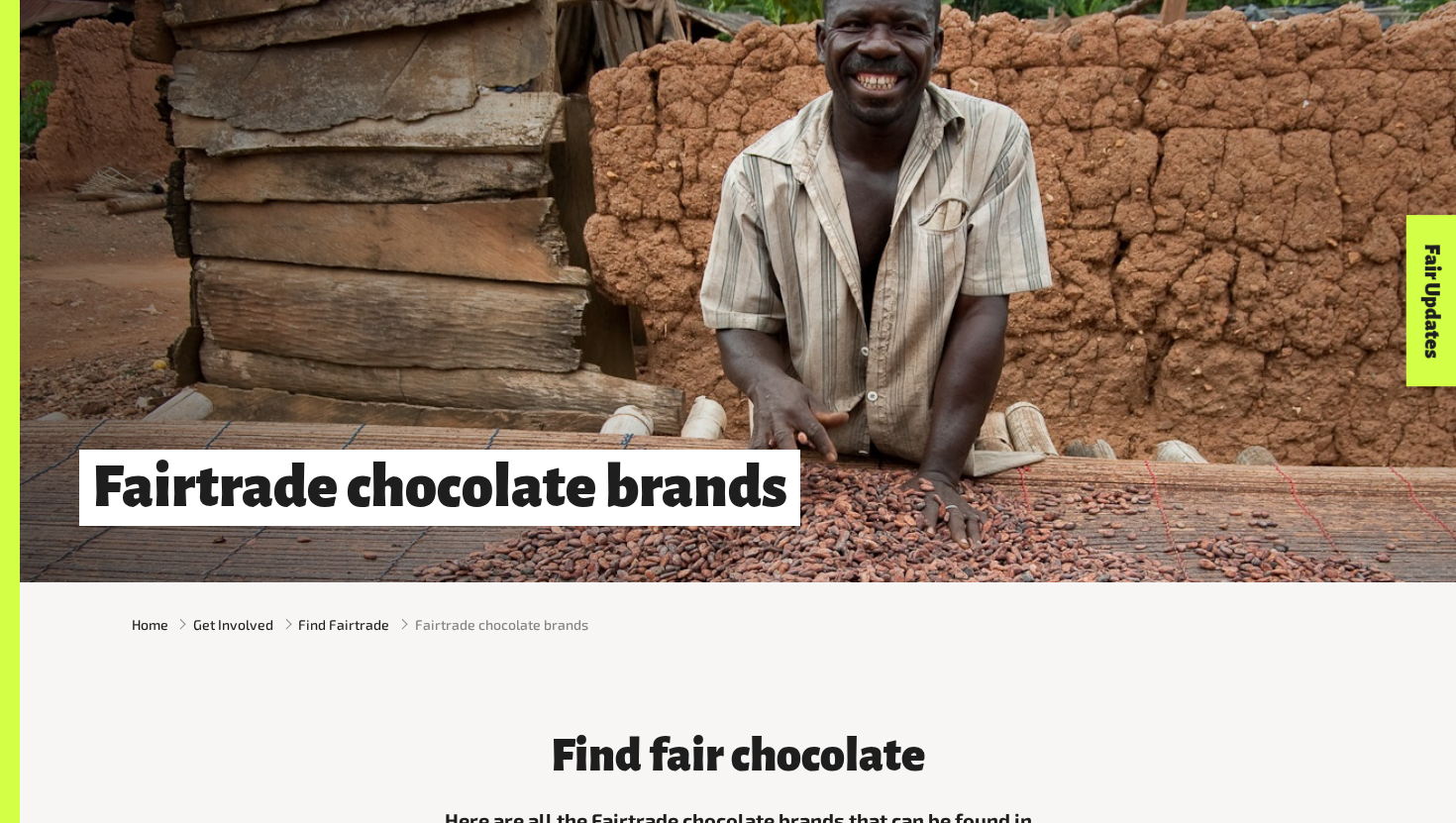 scroll, scrollTop: 281, scrollLeft: 0, axis: vertical 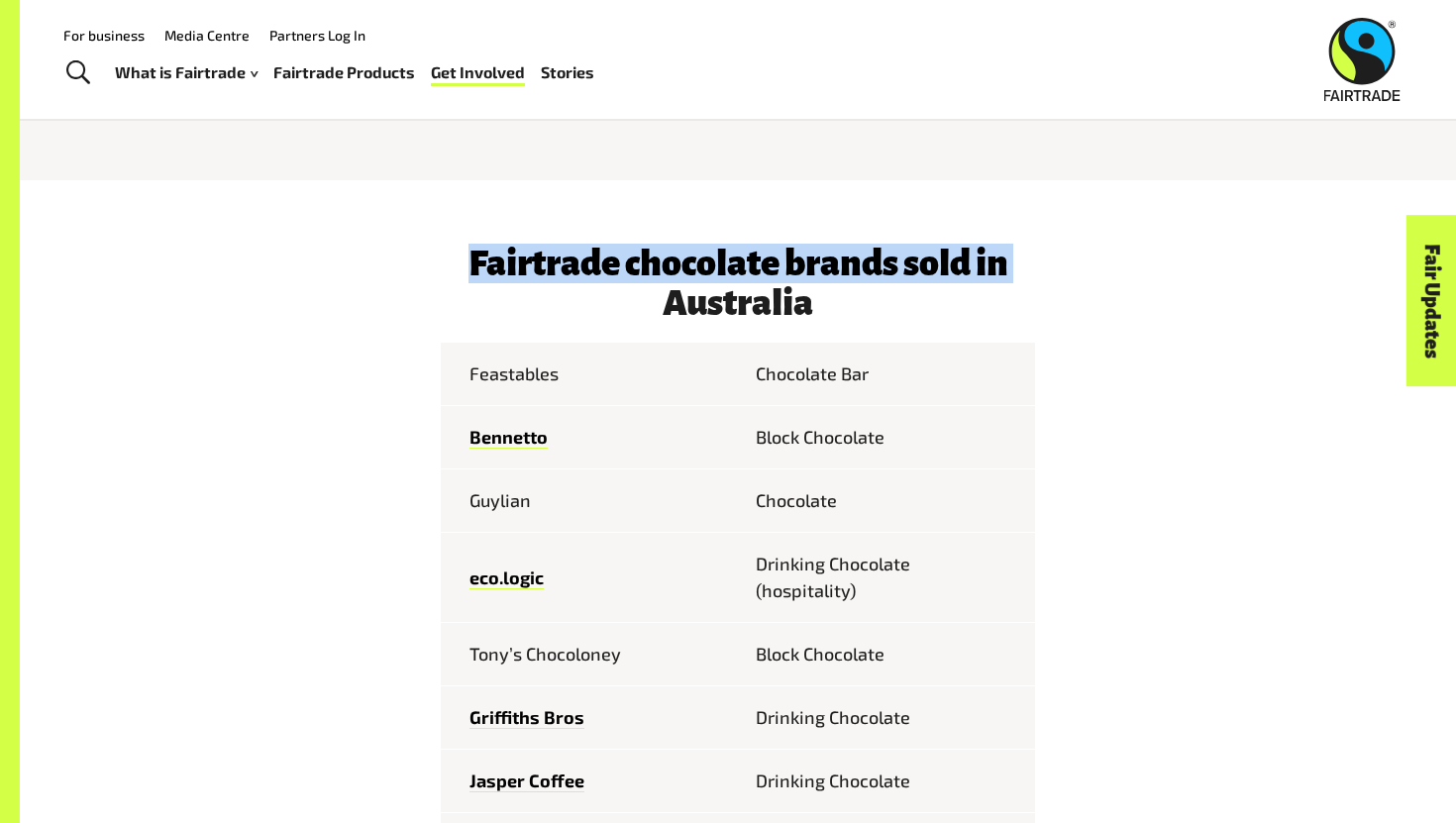 drag, startPoint x: 486, startPoint y: 306, endPoint x: 411, endPoint y: 258, distance: 89.04493 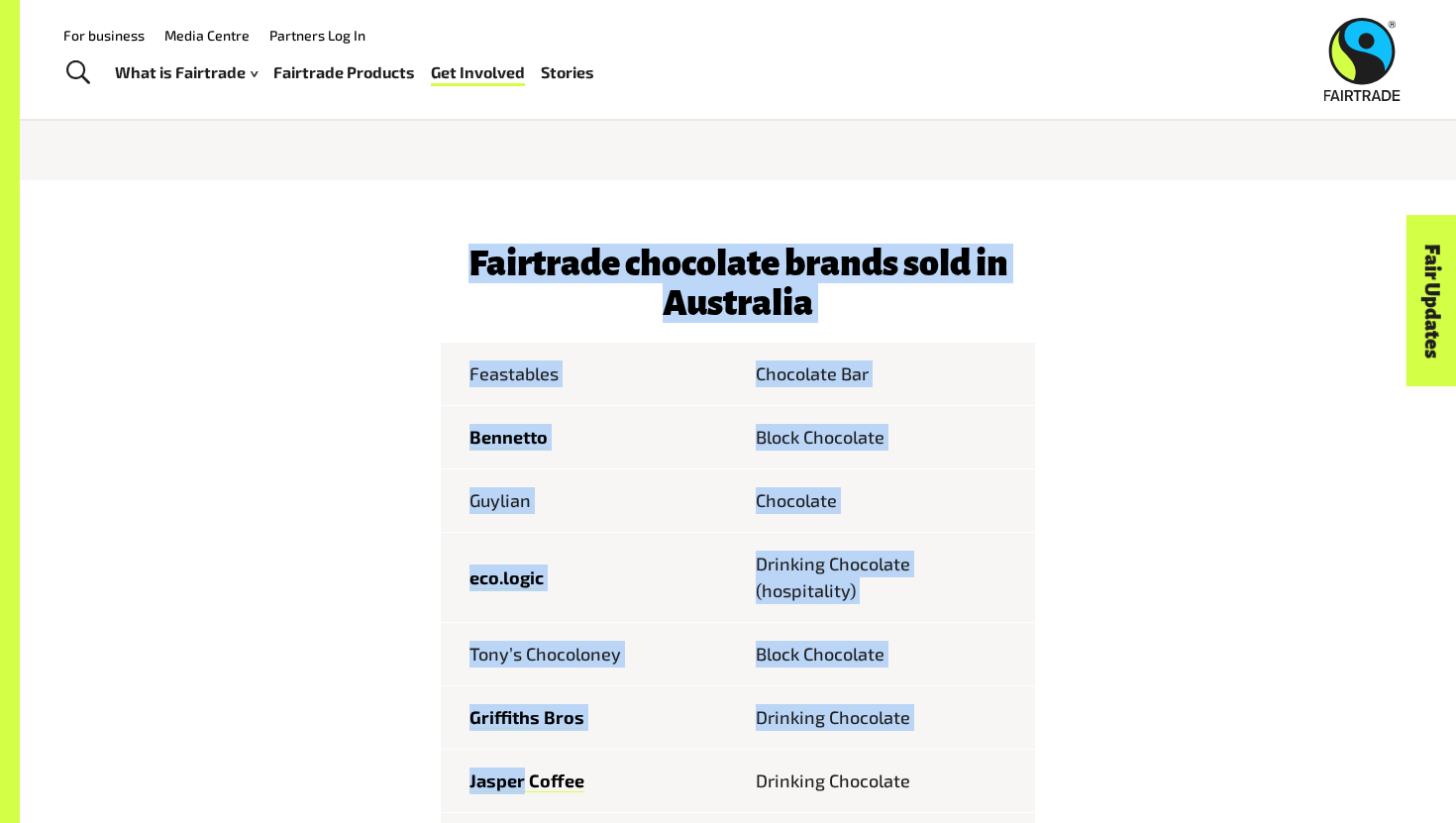 drag, startPoint x: 411, startPoint y: 258, endPoint x: 716, endPoint y: 753, distance: 581.4 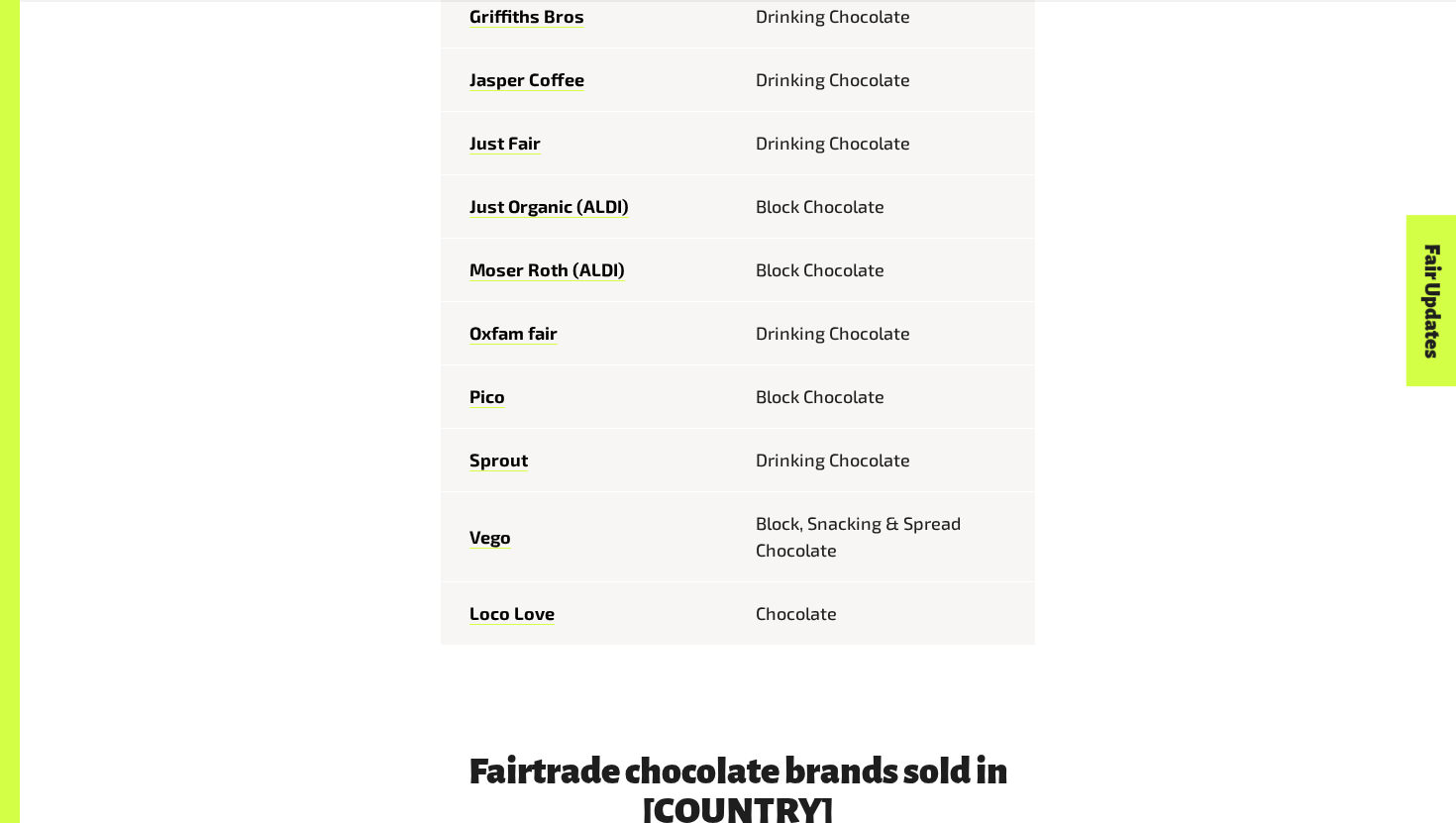 scroll, scrollTop: 0, scrollLeft: 0, axis: both 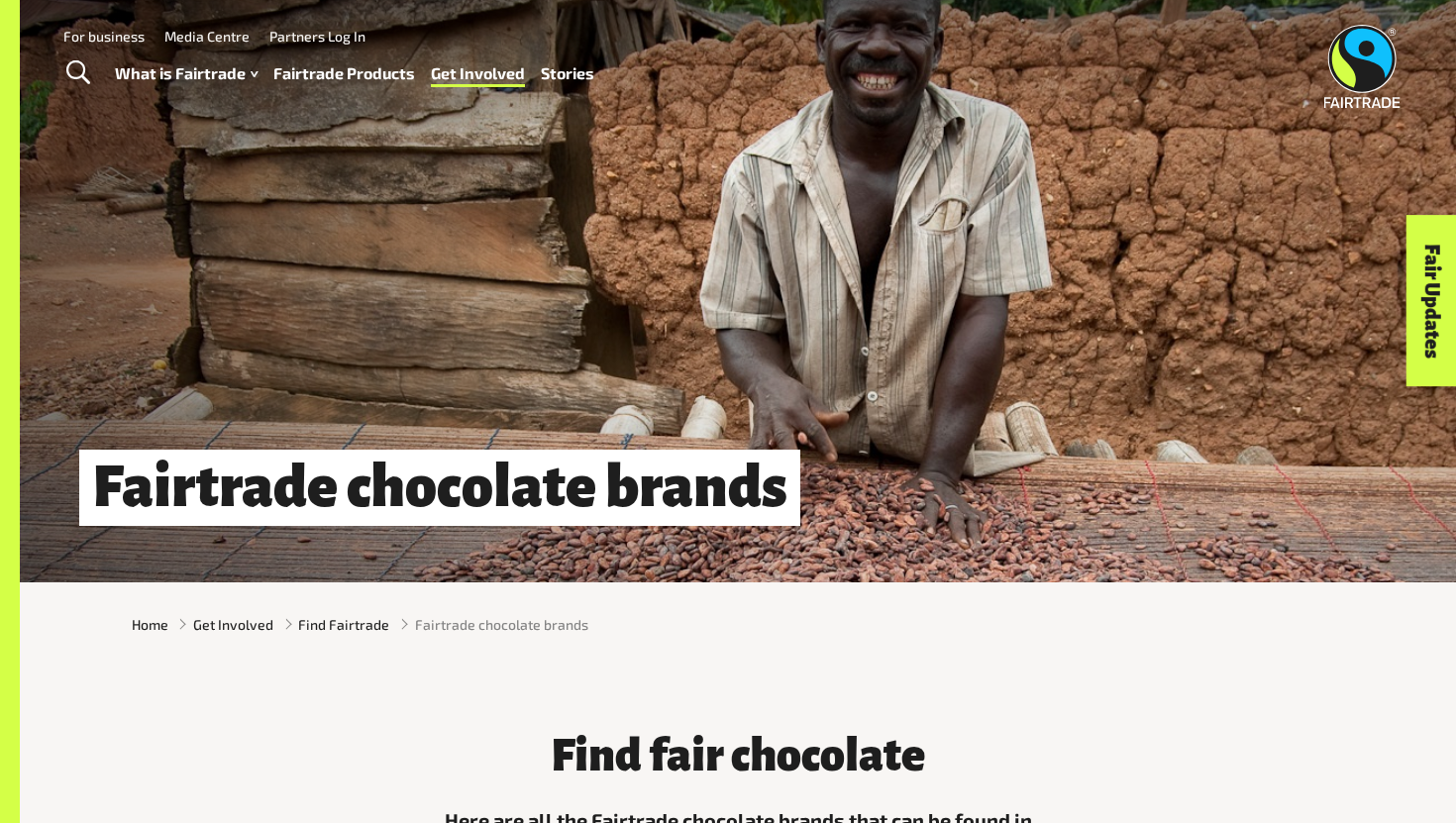 click at bounding box center (78, 73) 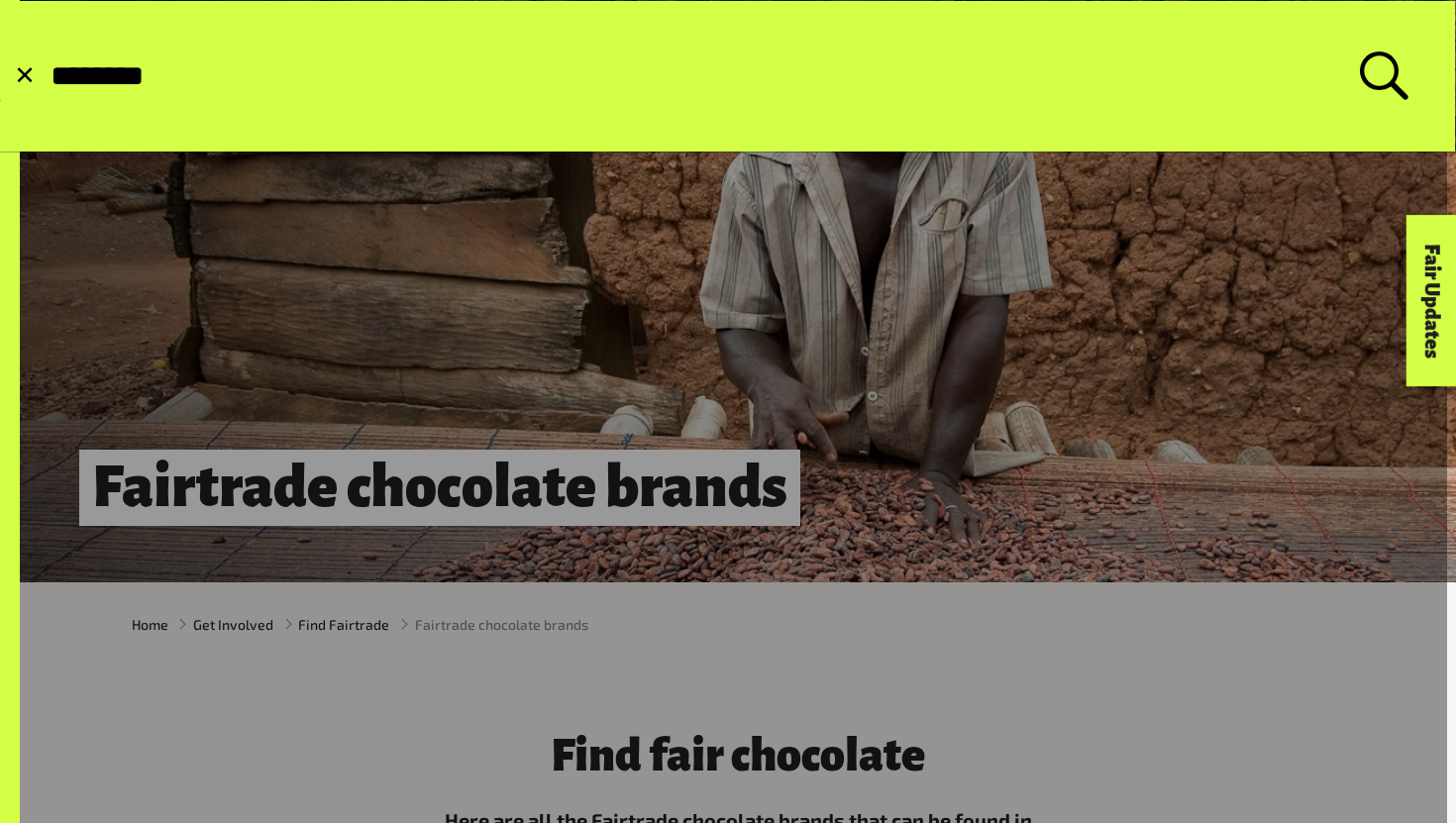 click at bounding box center [49, 76] 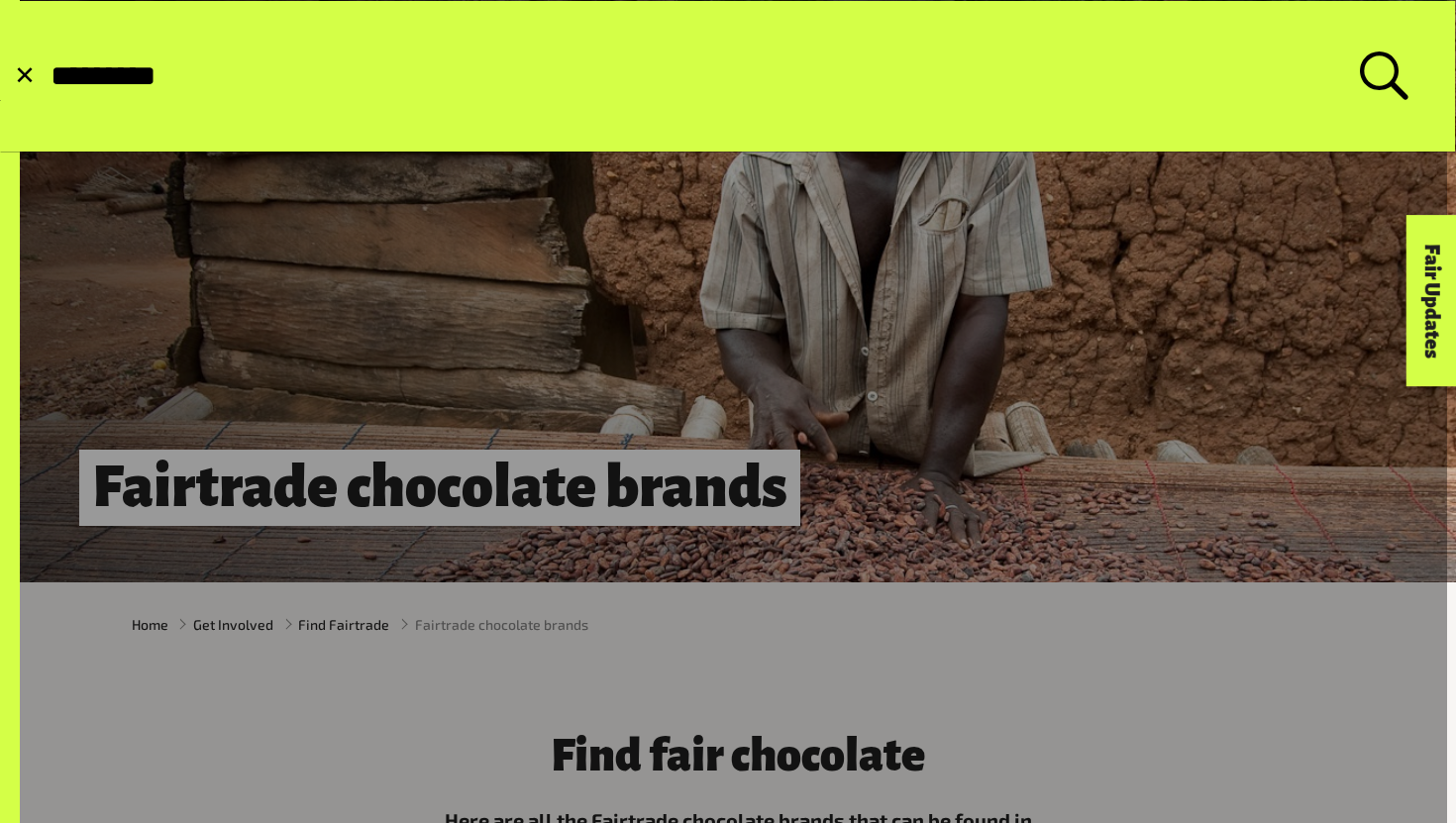 type on "********" 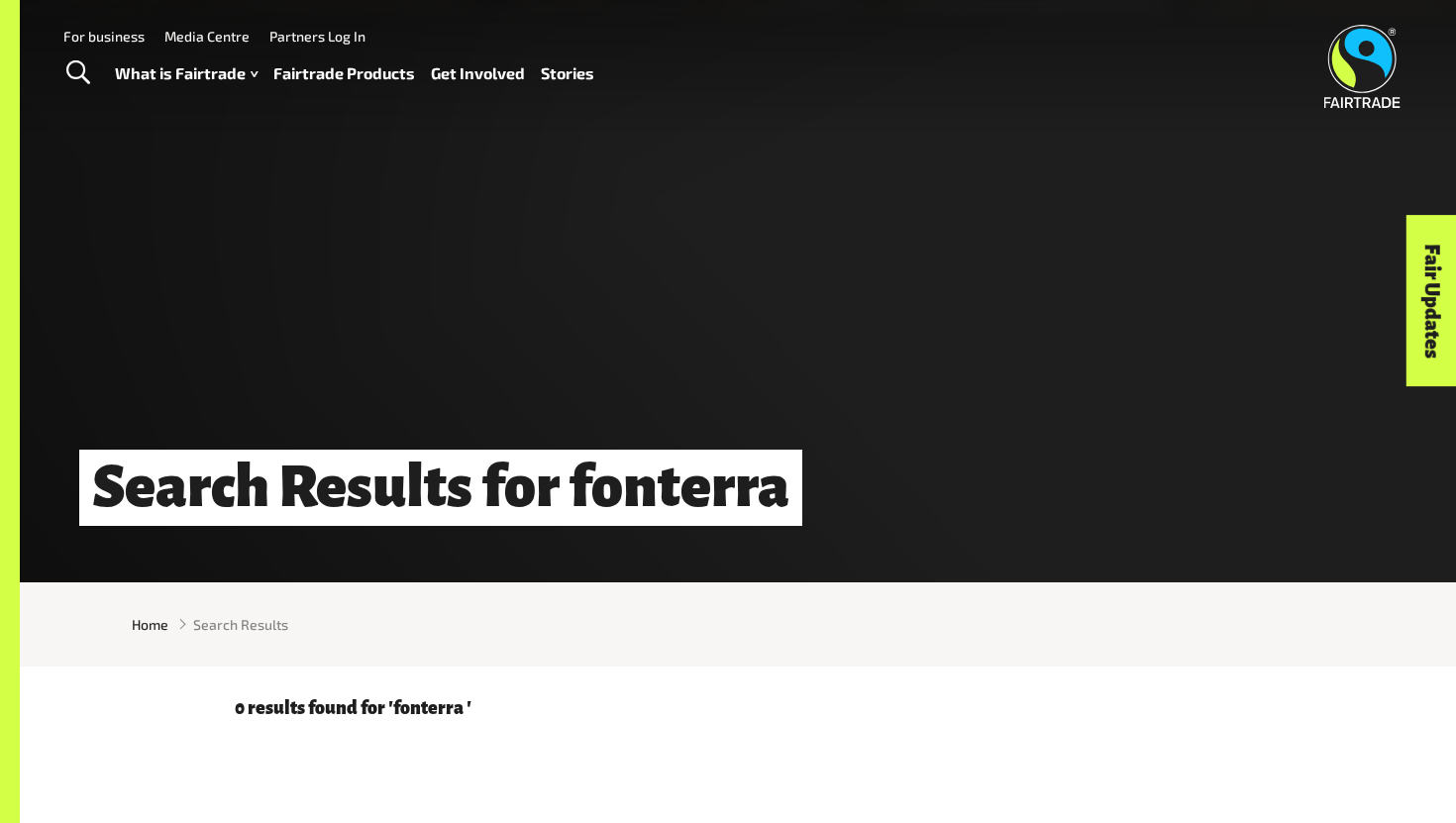 scroll, scrollTop: 0, scrollLeft: 0, axis: both 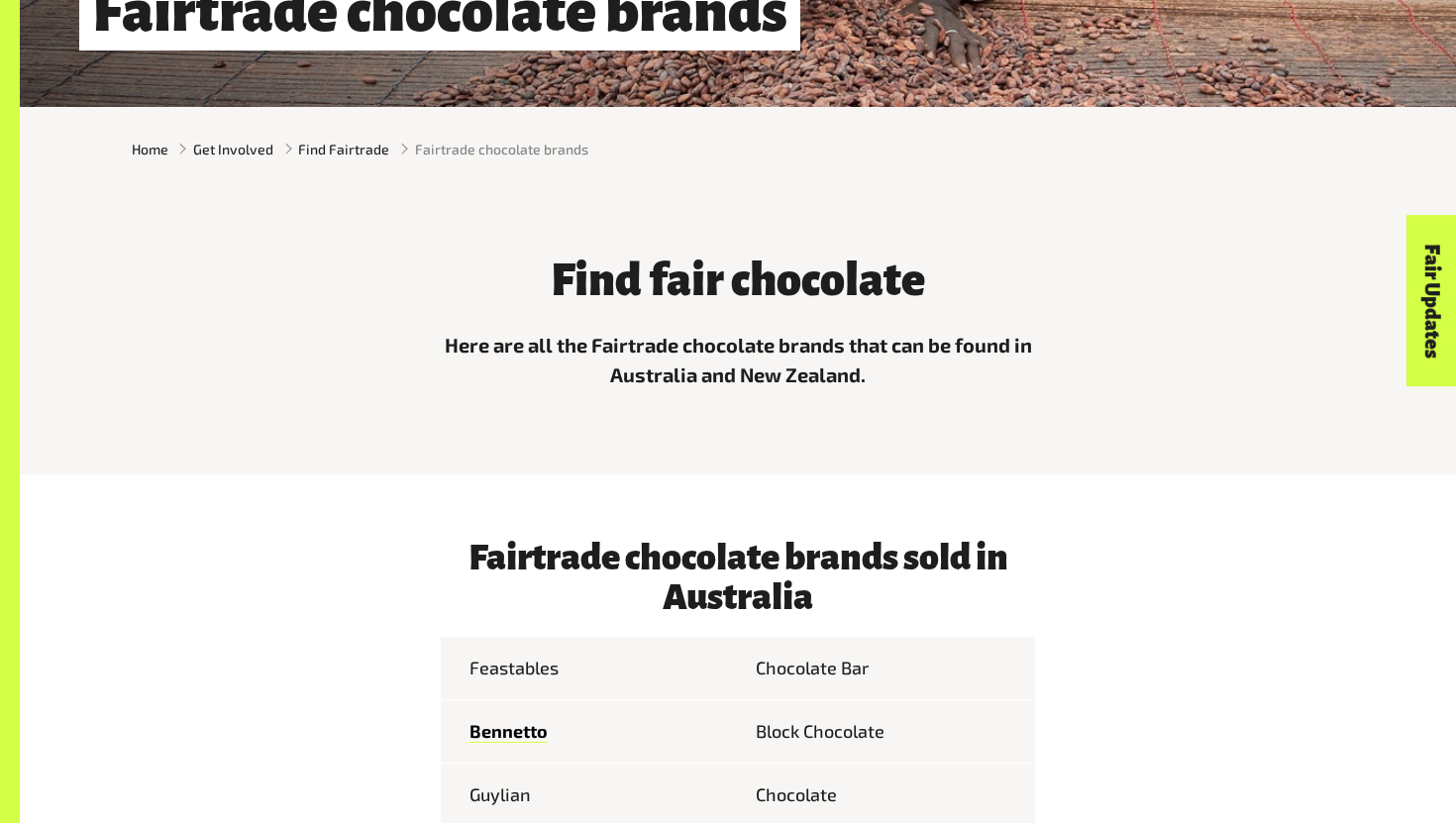 drag, startPoint x: 489, startPoint y: 258, endPoint x: 682, endPoint y: 568, distance: 365.16982 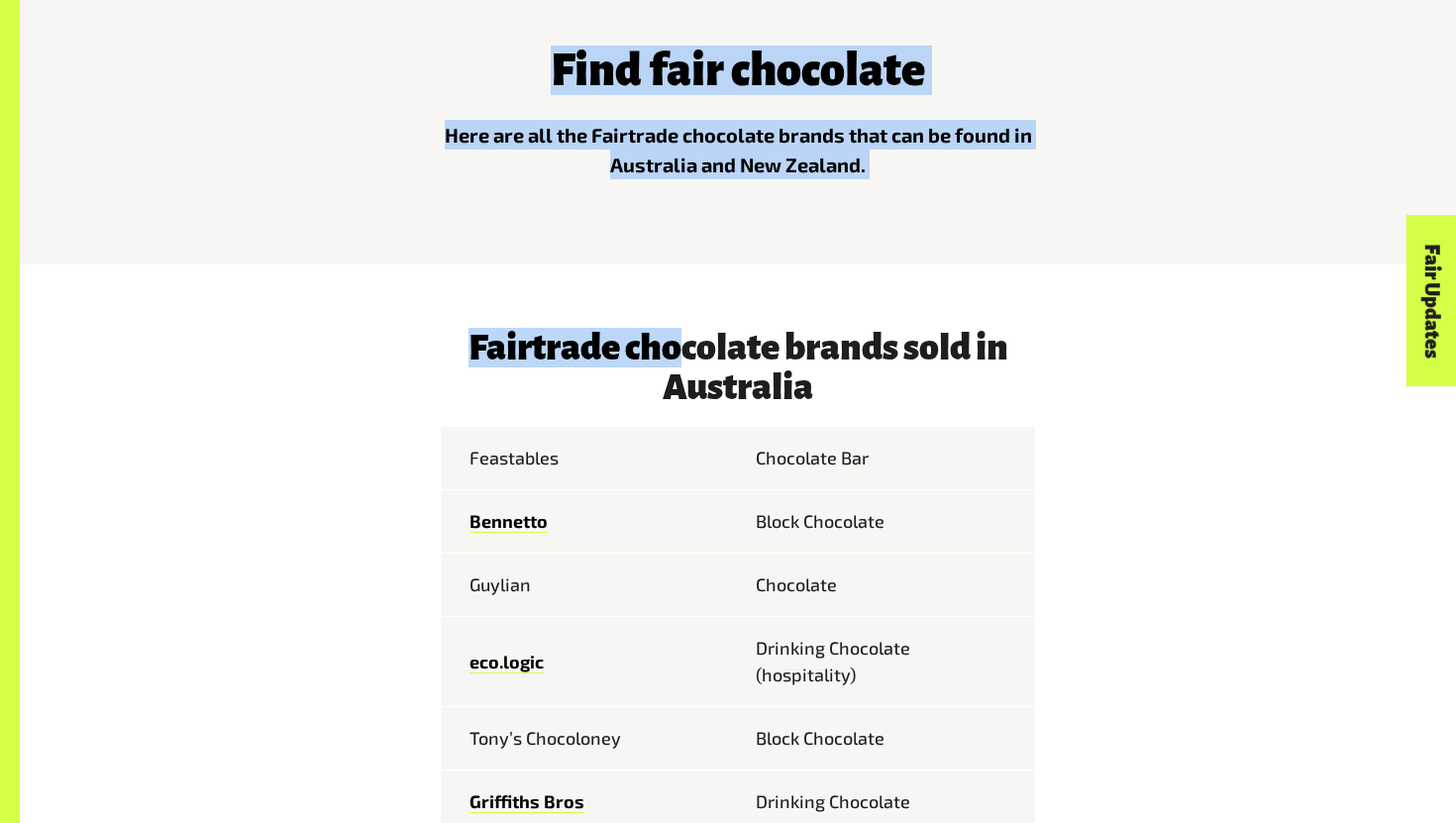 click on "Fairtrade chocolate brands sold in Australia
Feastables
Chocolate Bar
Bennetto
Block Chocolate
Guylian
Chocolate
eco.logic
Drinking Chocolate (hospitality)
Tony’s Chocoloney
Block Chocolate
Griffiths Bros
Drinking Chocolate
Jasper Coffee
Drinking Chocolate
Just Fair
Drinking Chocolate
Just Organic (ALDI)
Block Chocolate
Moser Roth (ALDI)
Block Chocolate
Oxfam fair
Drinking Chocolate
Pico
Block Chocolate
Sprout
Drinking Chocolate
Vego
Block, Snacking & Spread Chocolate
Loco Love
Chocolate
Fairtrade chocolate brands sold in New Zealand
Bennetto
Block Chocolate
Caffe Prima
Drinking Chocolate
Guylian
Chocolate
Good Fortune Coffee Co
Drinking Chocolate
Hamodava Coffee Co
Drinking Chocolate
Kokako
Drinking Chocolate
Pico
Block Chocolate
Tony’s Chocolonely
Block Chocolate
Loco Love
Chocolate" at bounding box center (738, 1344) 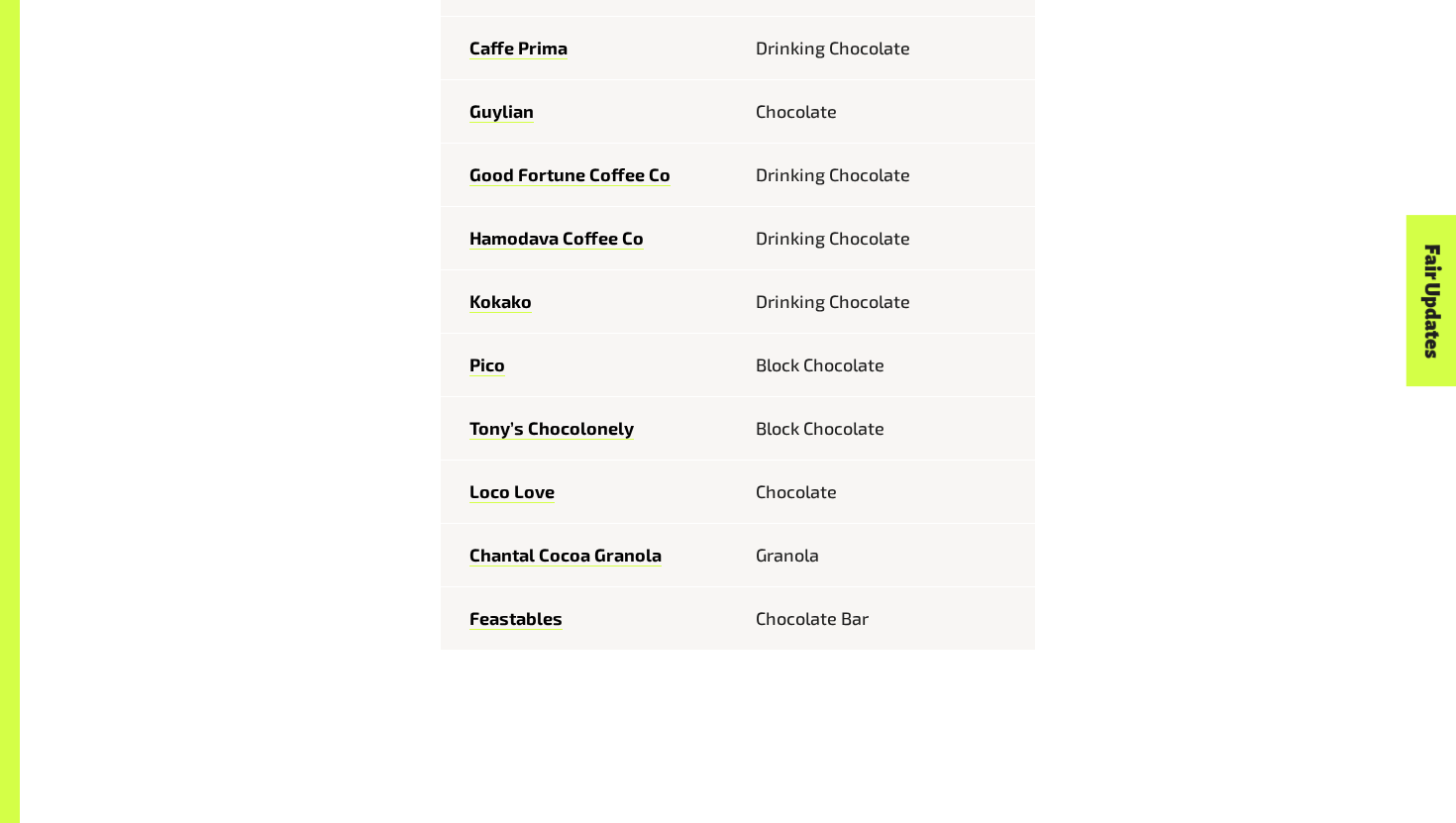 scroll, scrollTop: 2397, scrollLeft: 0, axis: vertical 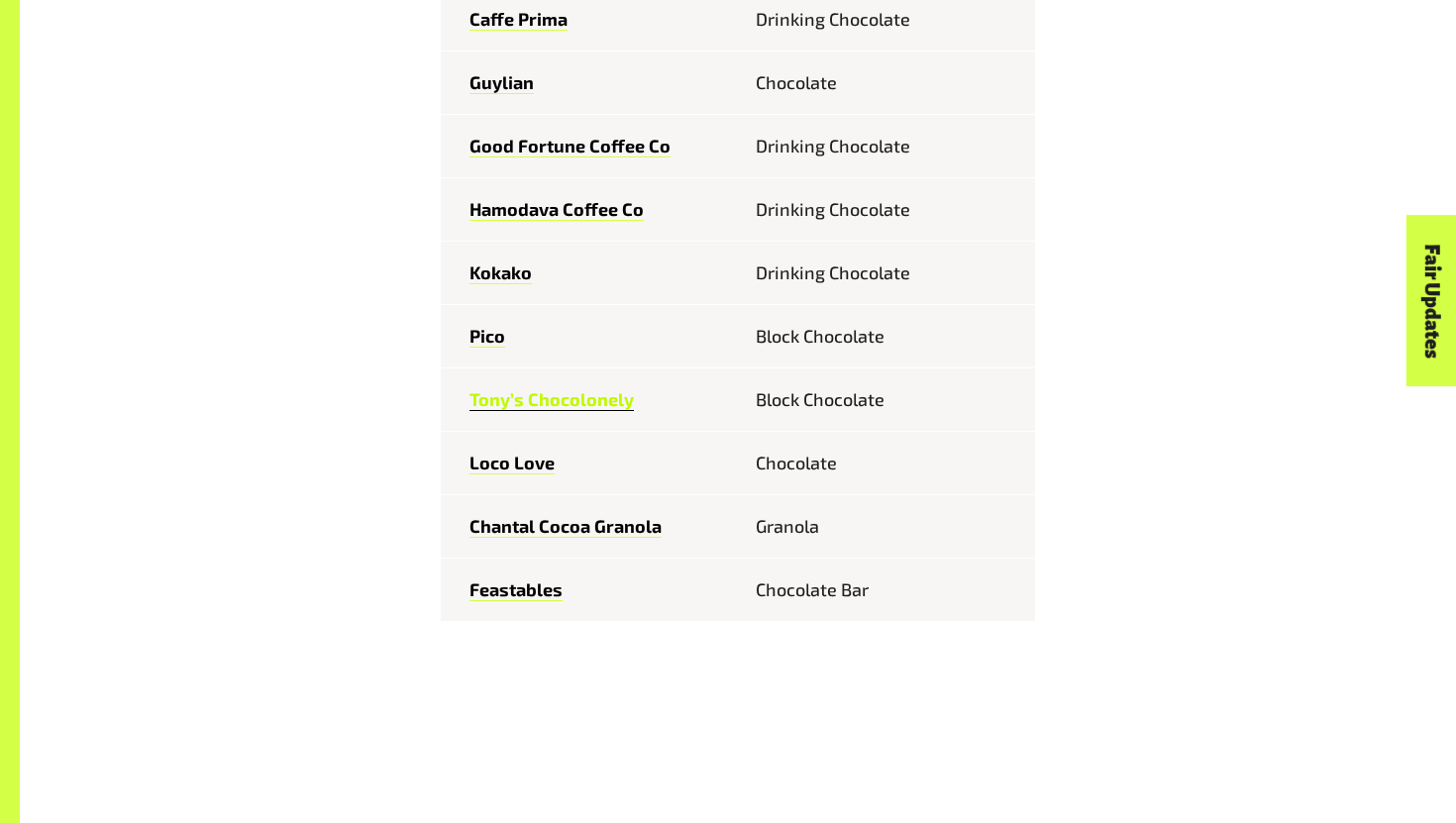 click on "[NAME]" at bounding box center [552, 399] 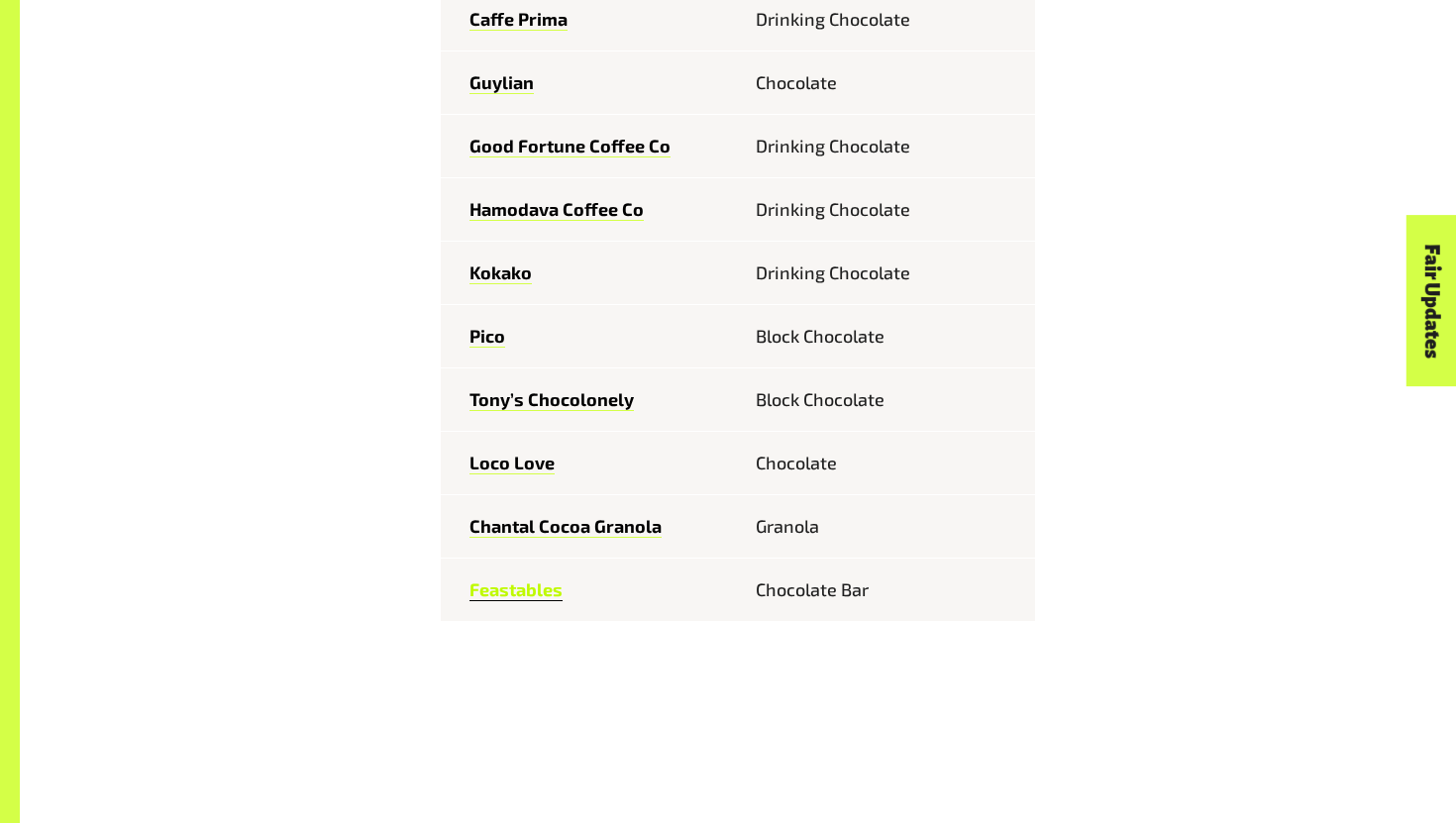 click on "Feastables" at bounding box center (516, 589) 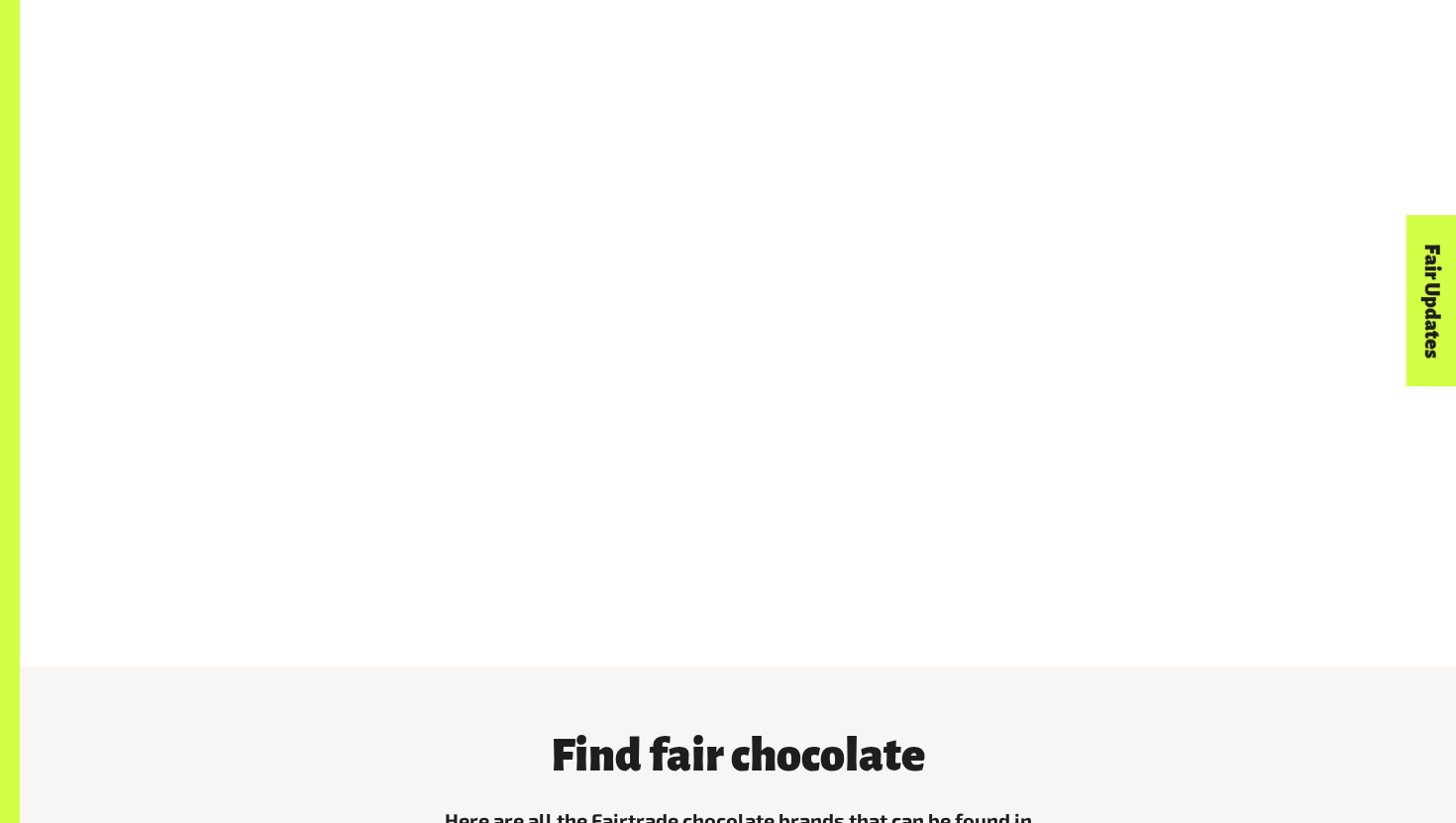 scroll, scrollTop: 1759, scrollLeft: 0, axis: vertical 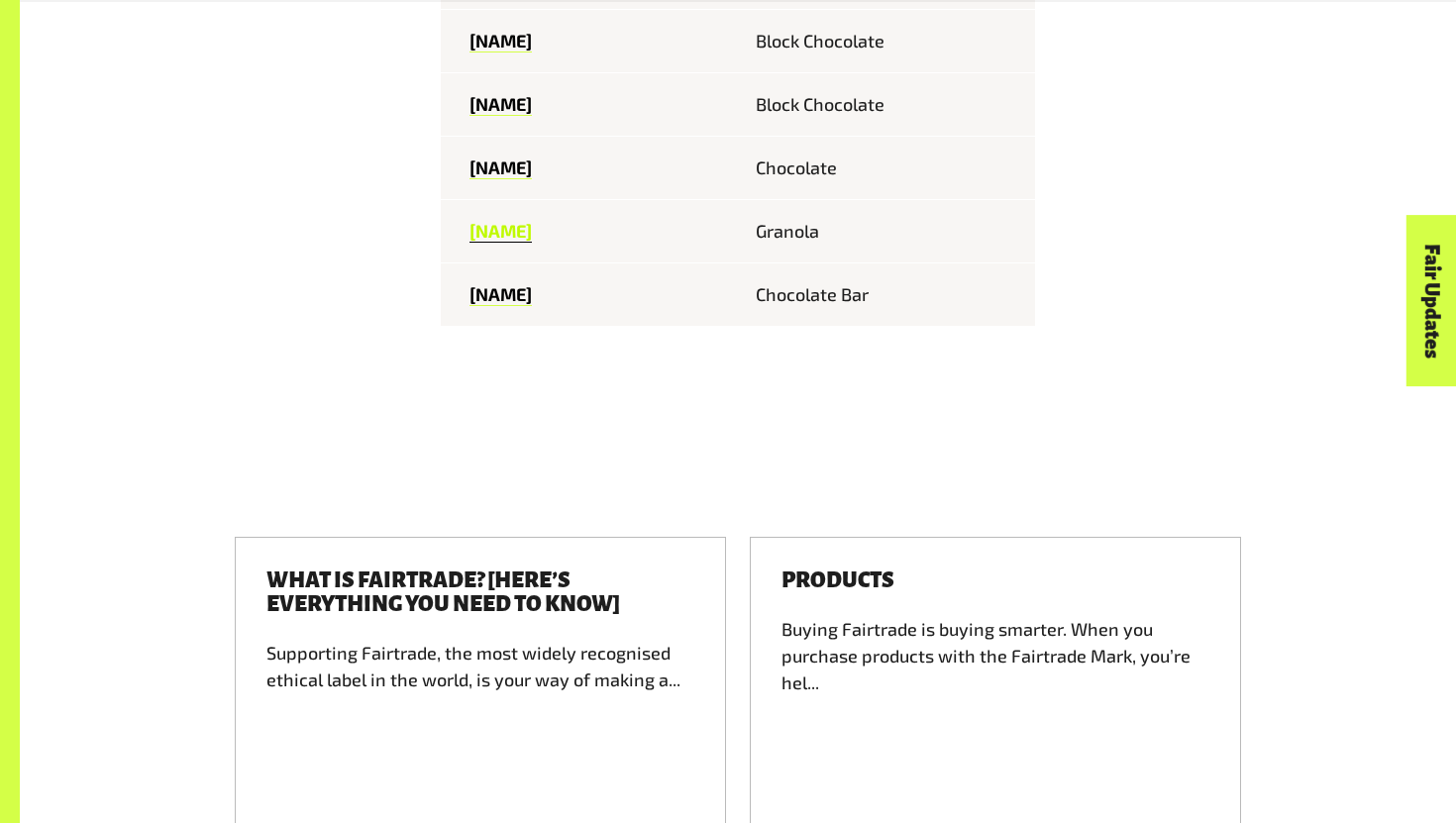 click on "Chantal Cocoa Granola" at bounding box center [500, 231] 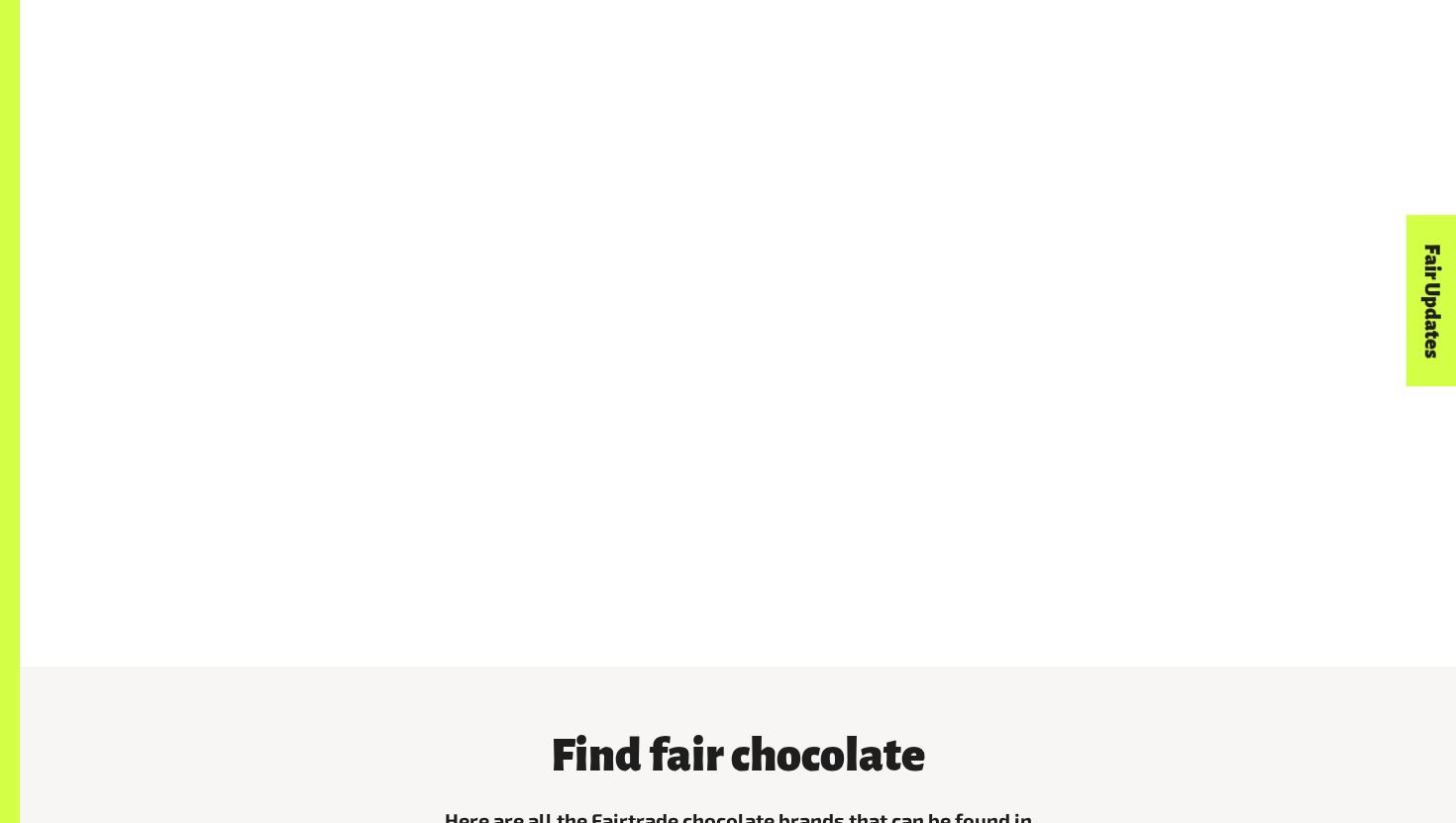 scroll, scrollTop: 2068, scrollLeft: 0, axis: vertical 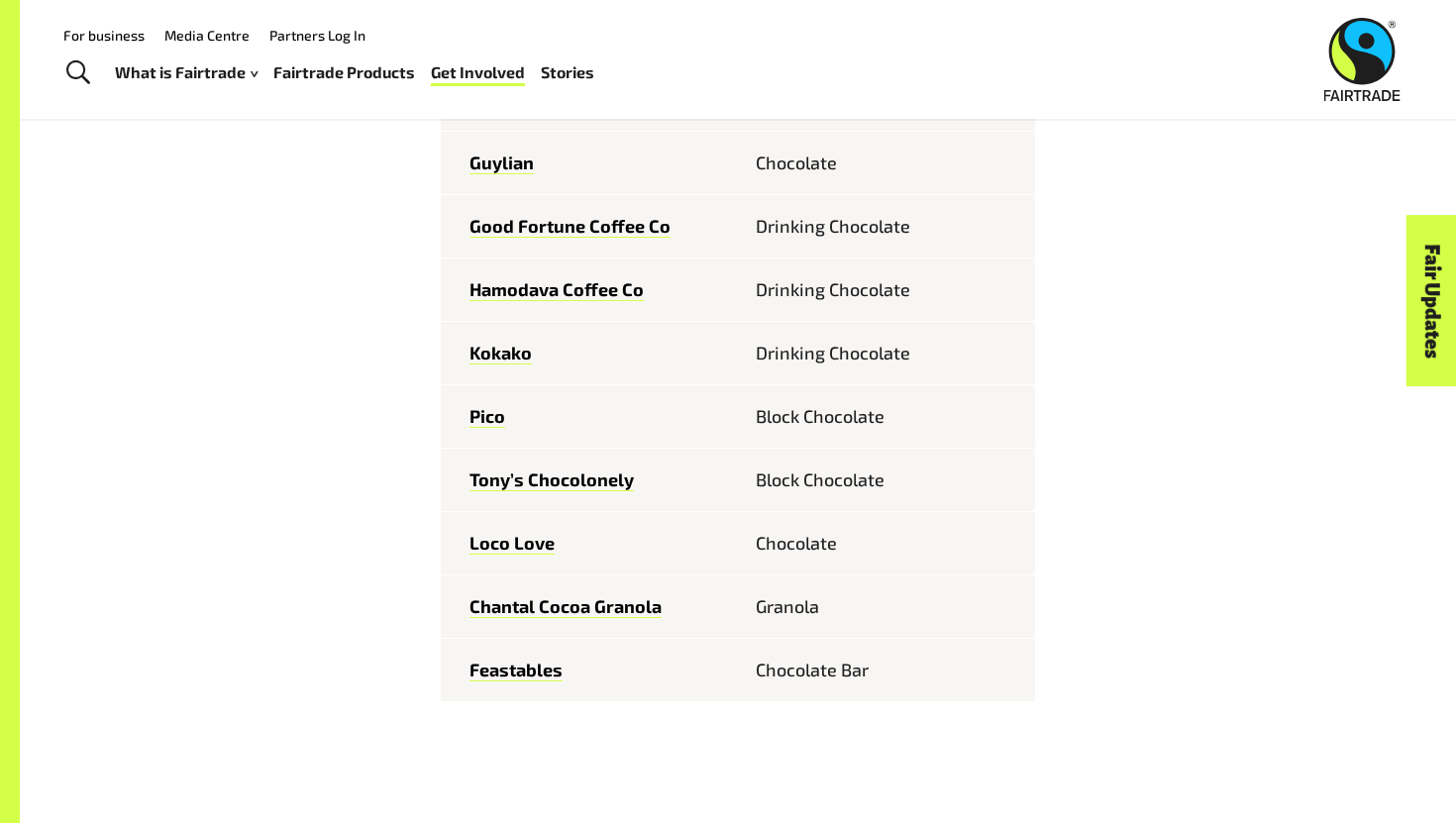 drag, startPoint x: 545, startPoint y: 173, endPoint x: 678, endPoint y: 194, distance: 134.64769 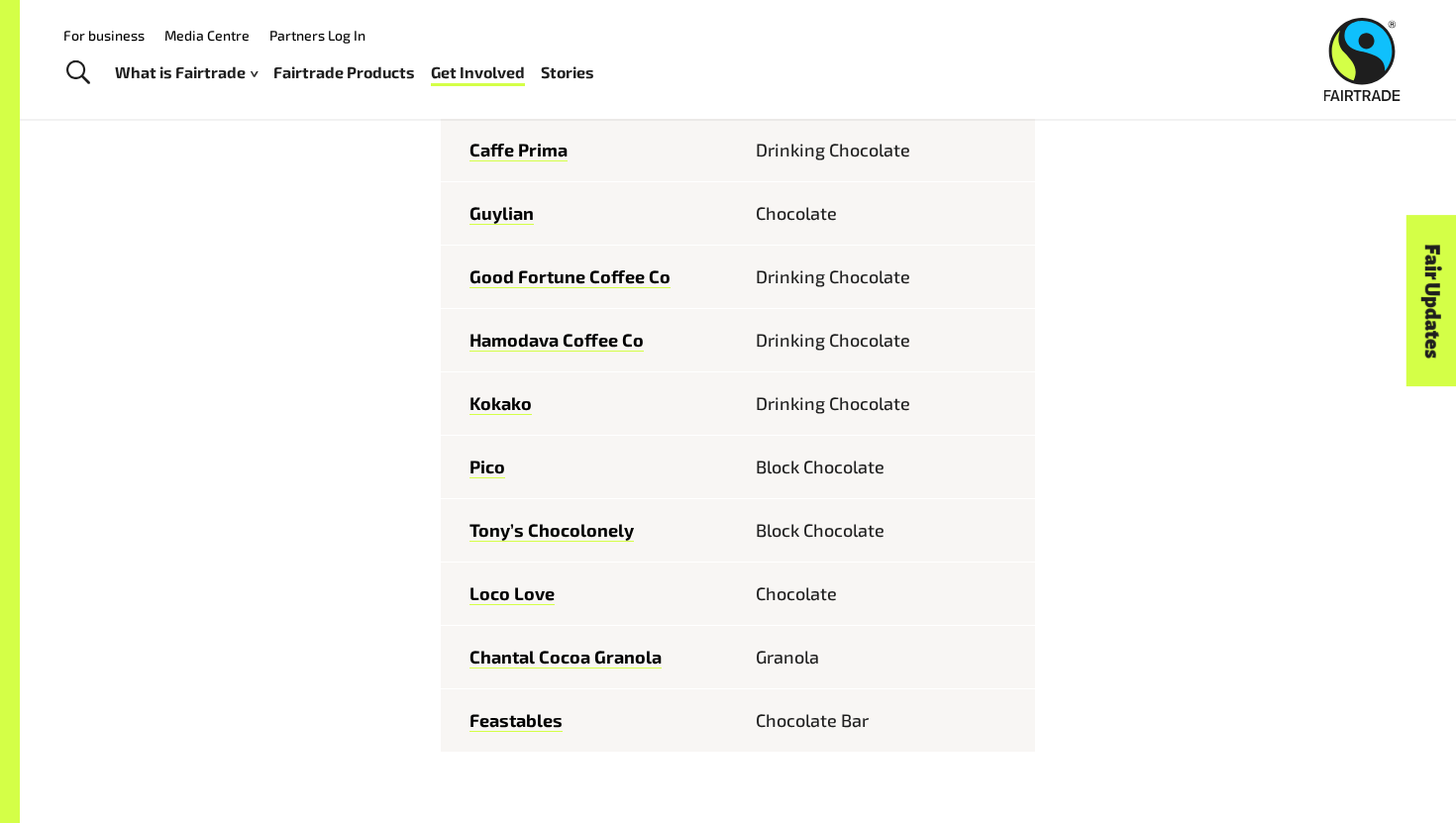 scroll, scrollTop: 2236, scrollLeft: 0, axis: vertical 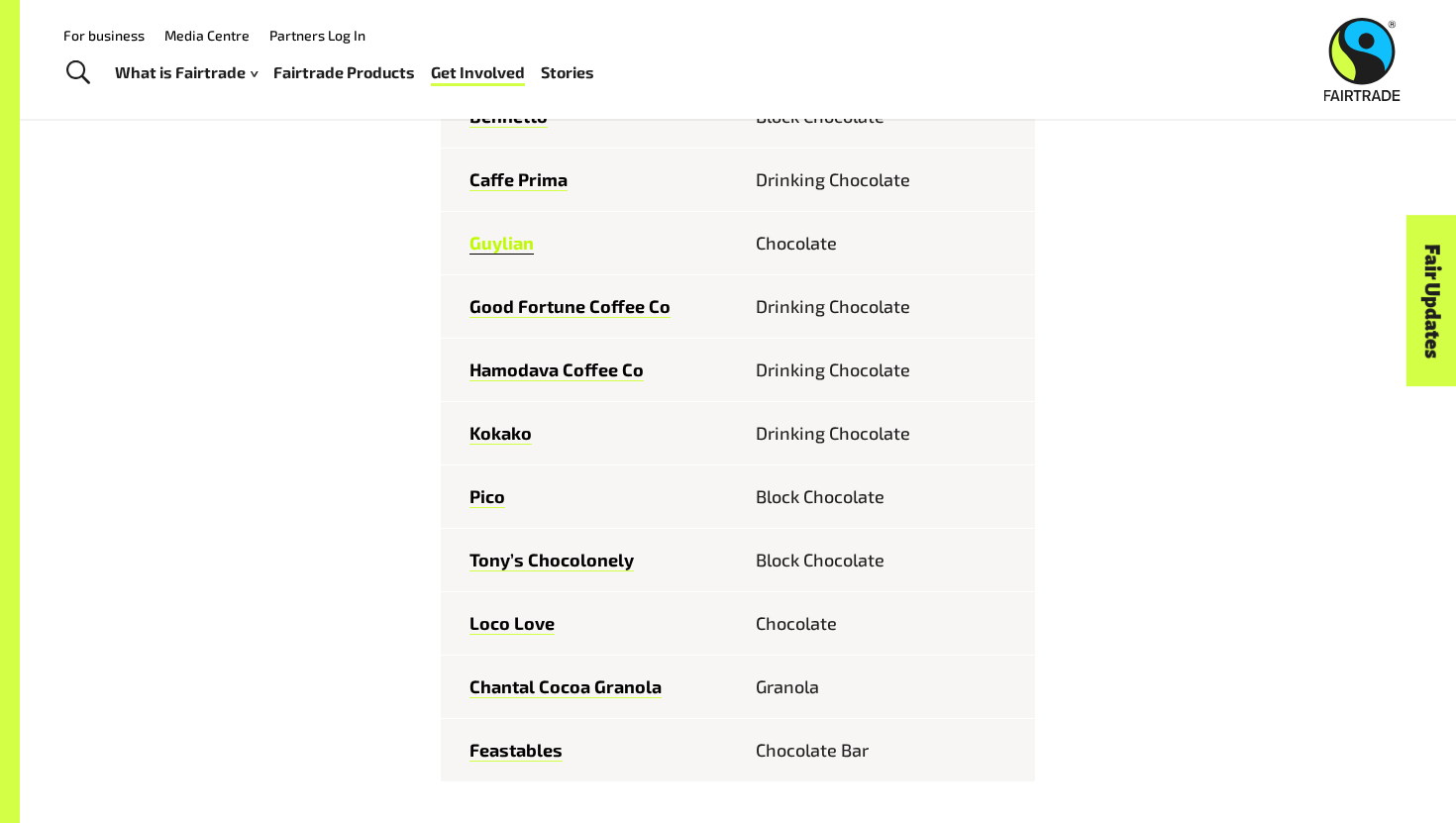 click on "Guylian" at bounding box center (501, 243) 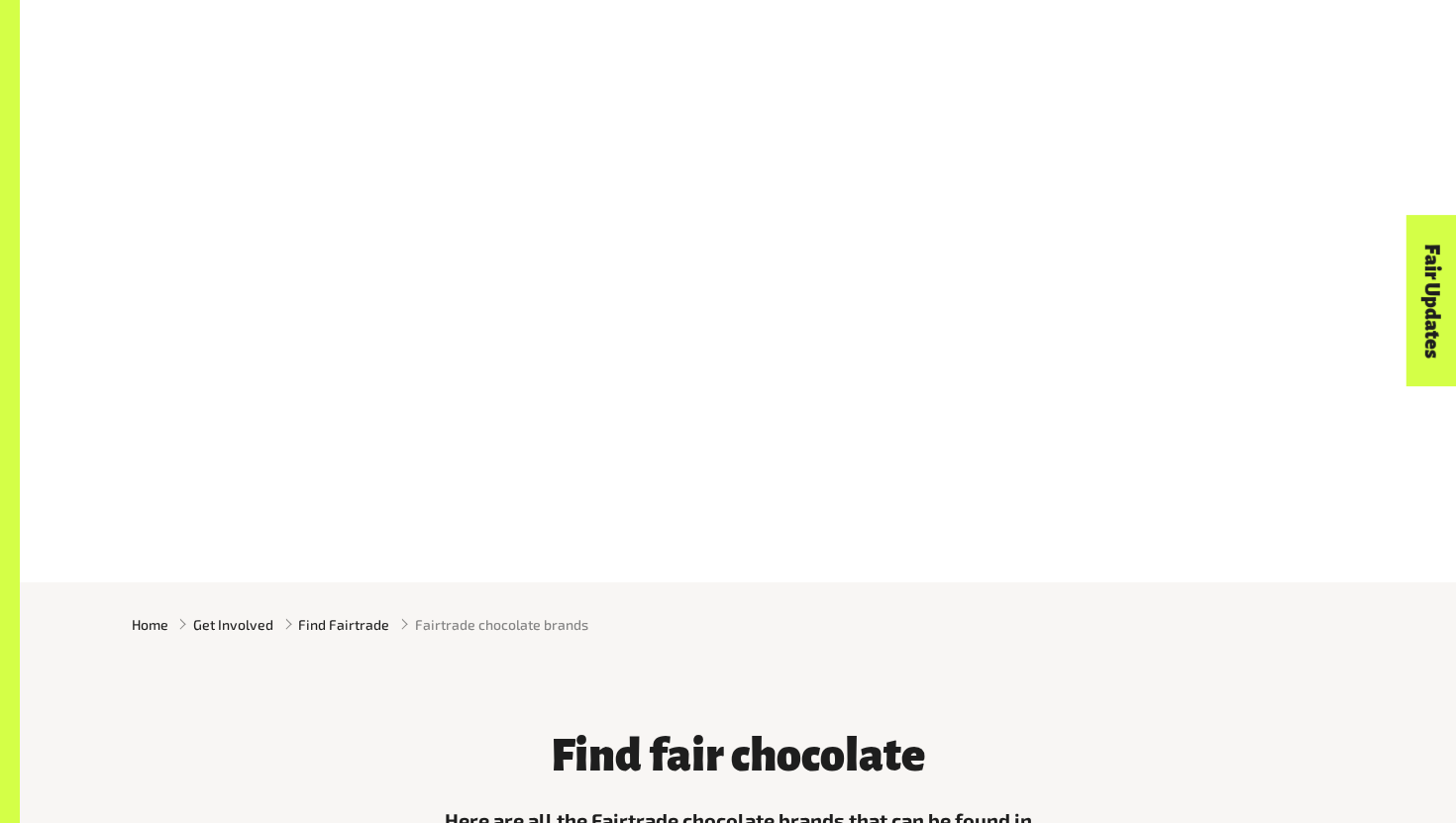 scroll, scrollTop: 1561, scrollLeft: 0, axis: vertical 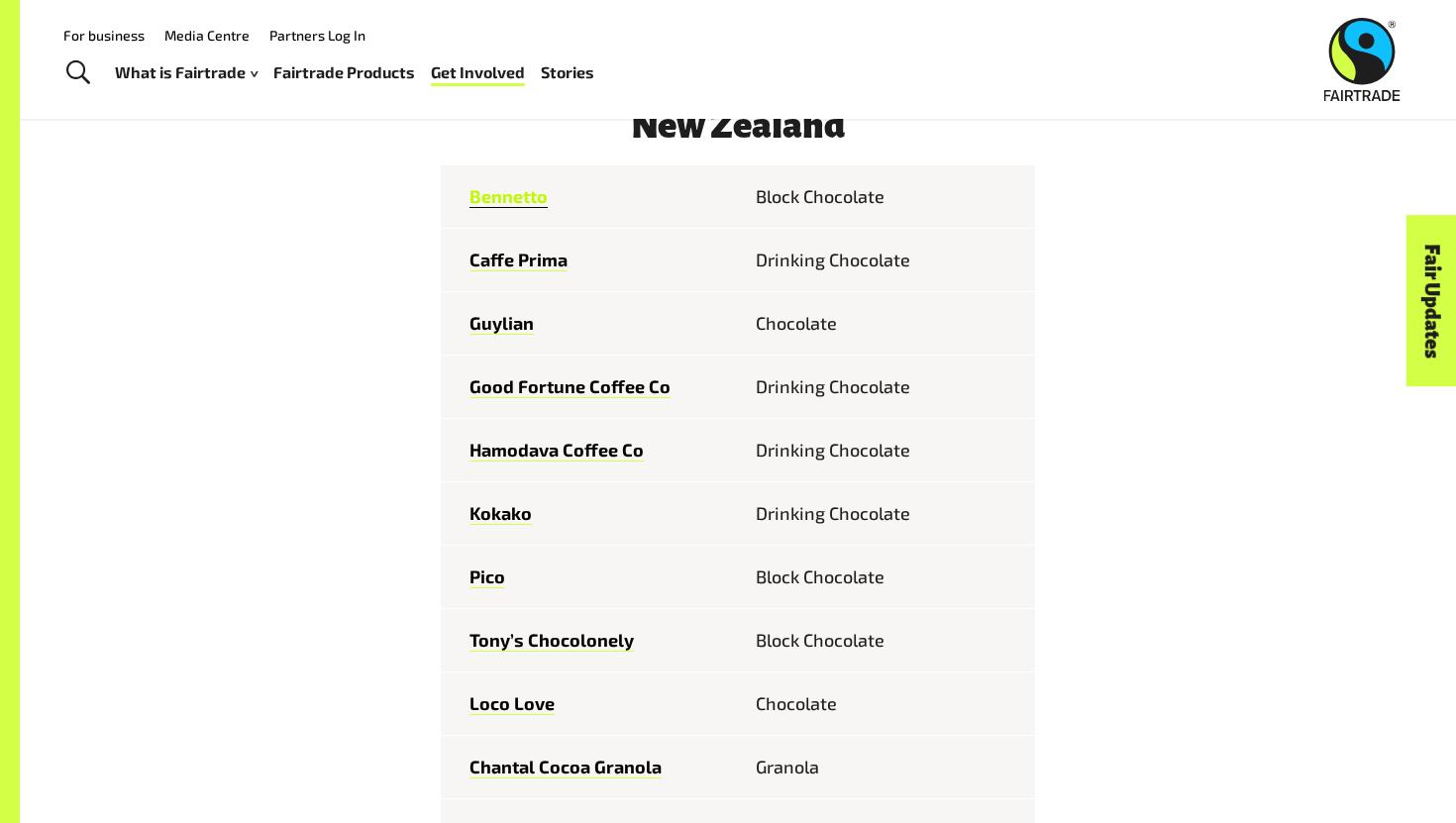 click on "Bennetto" at bounding box center (508, 196) 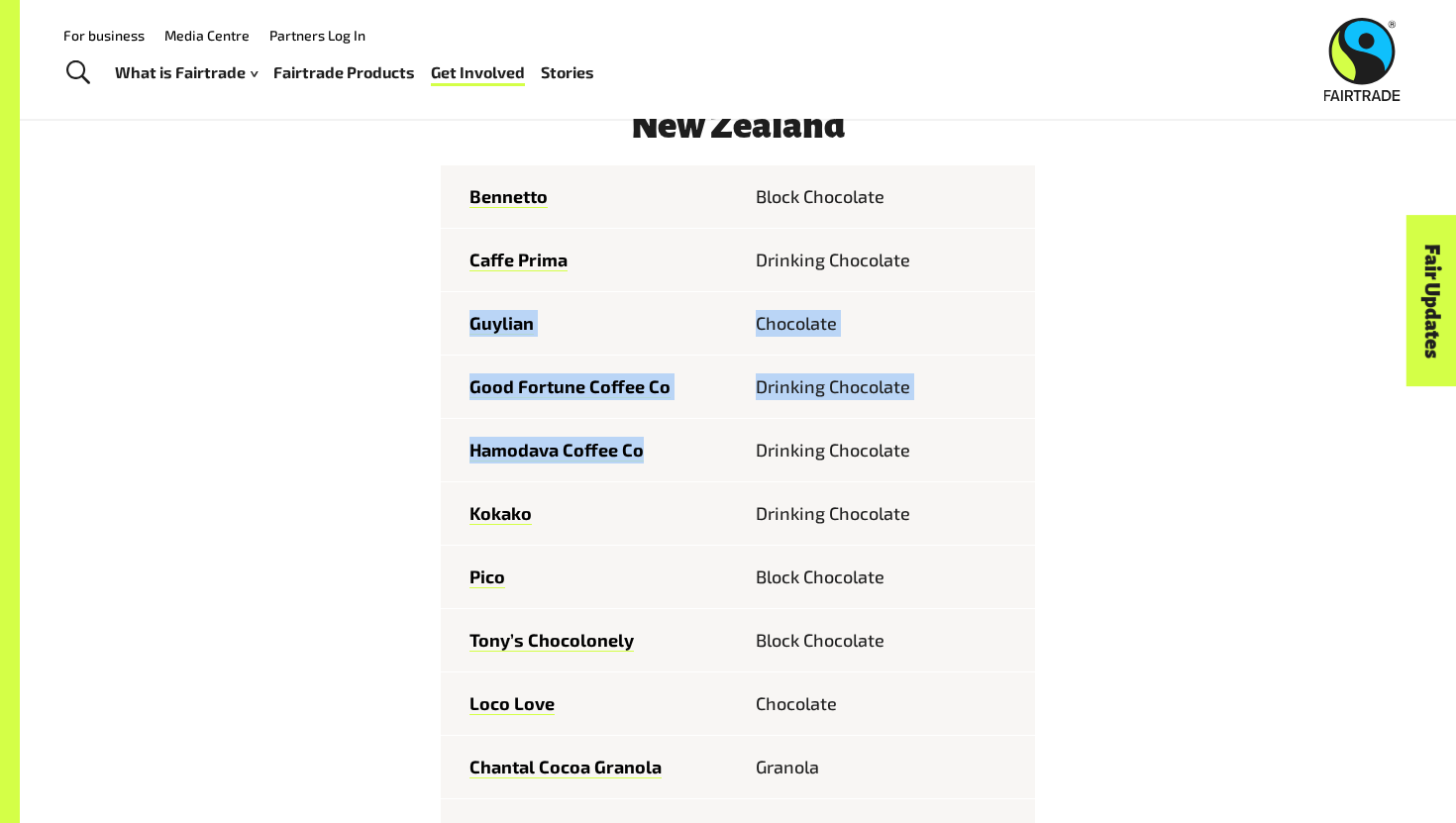 drag, startPoint x: 645, startPoint y: 301, endPoint x: 664, endPoint y: 447, distance: 147.23111 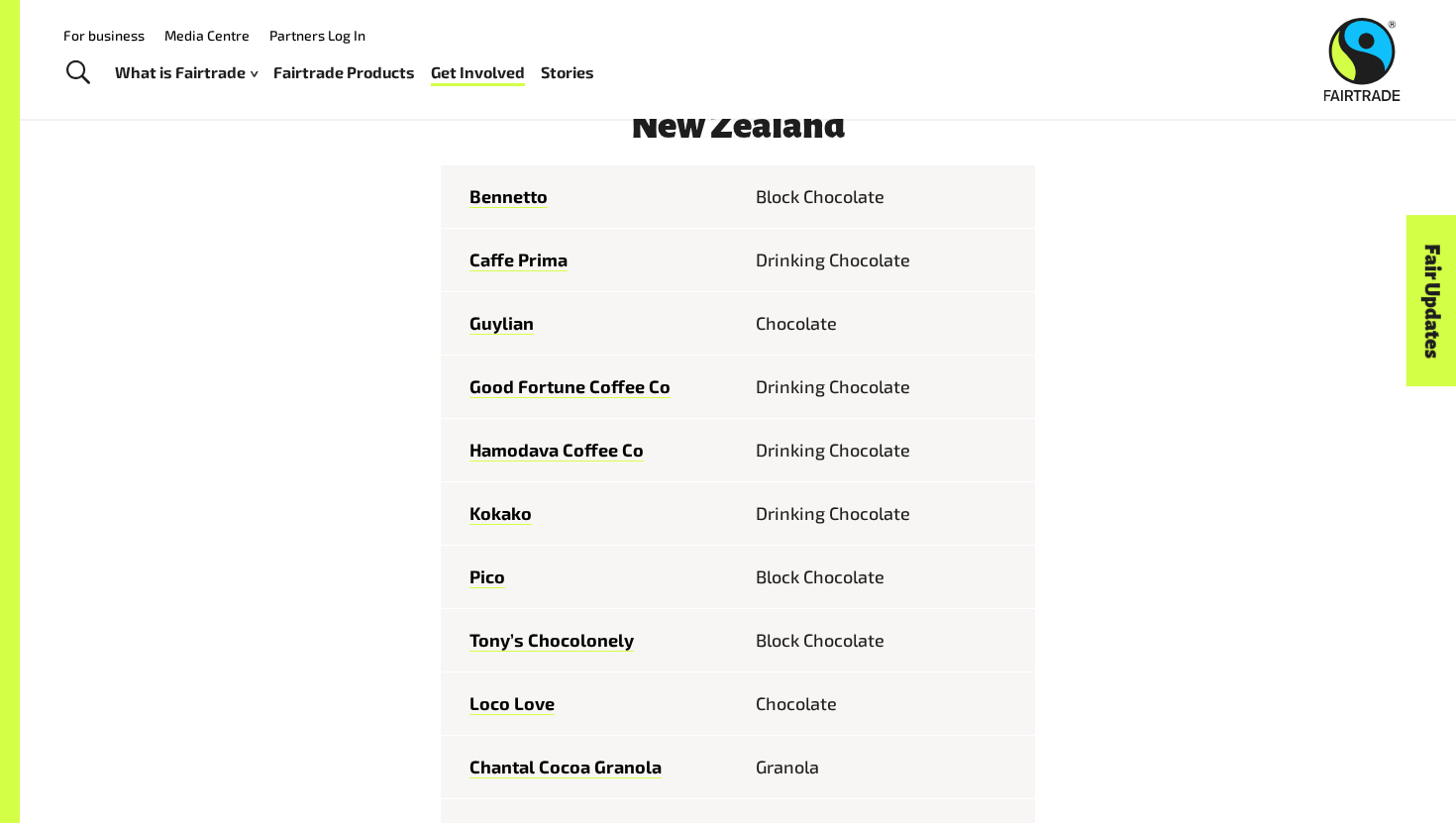 click on "Kokako" at bounding box center [589, 514] 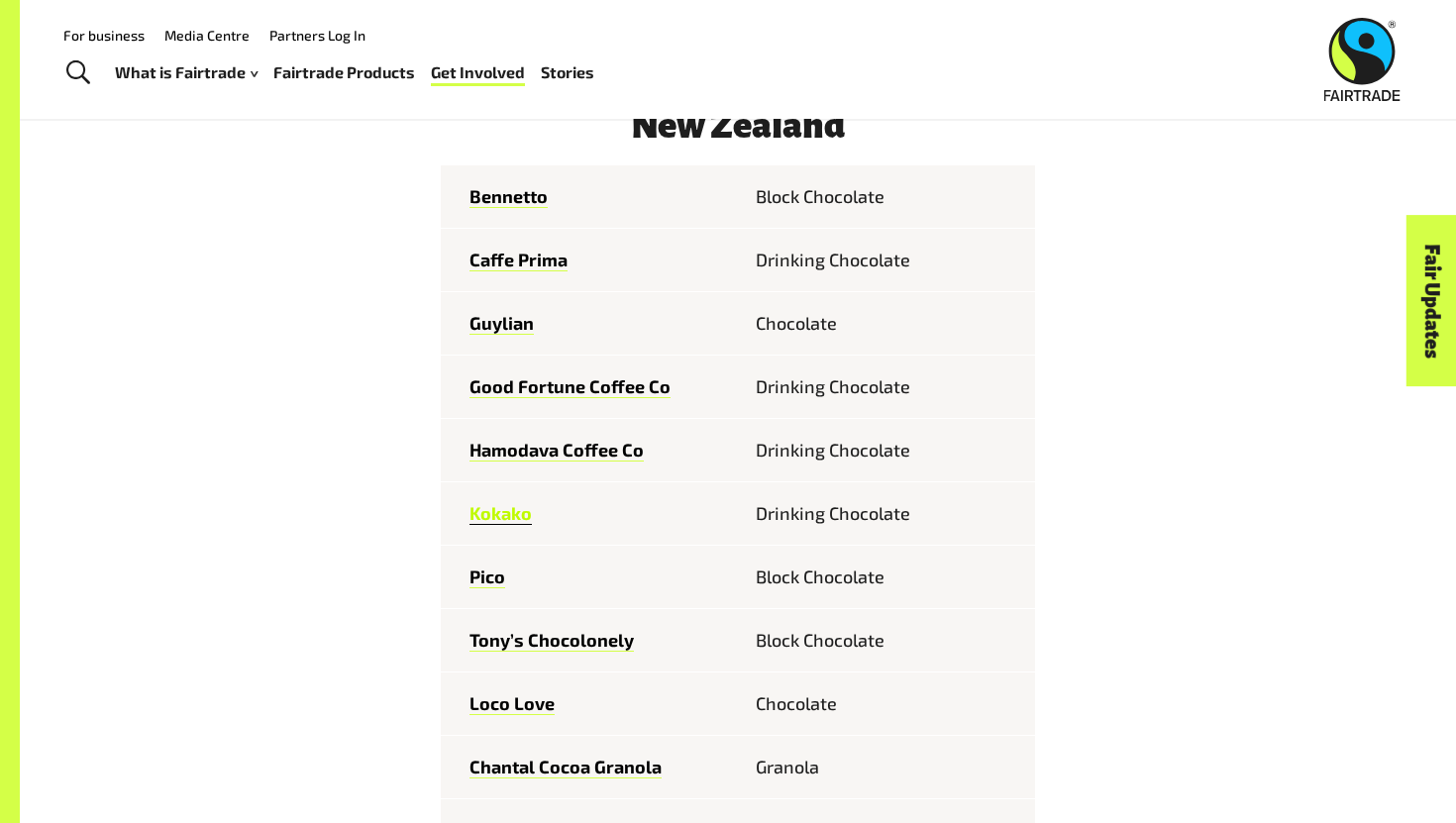 click on "Kokako" at bounding box center (500, 513) 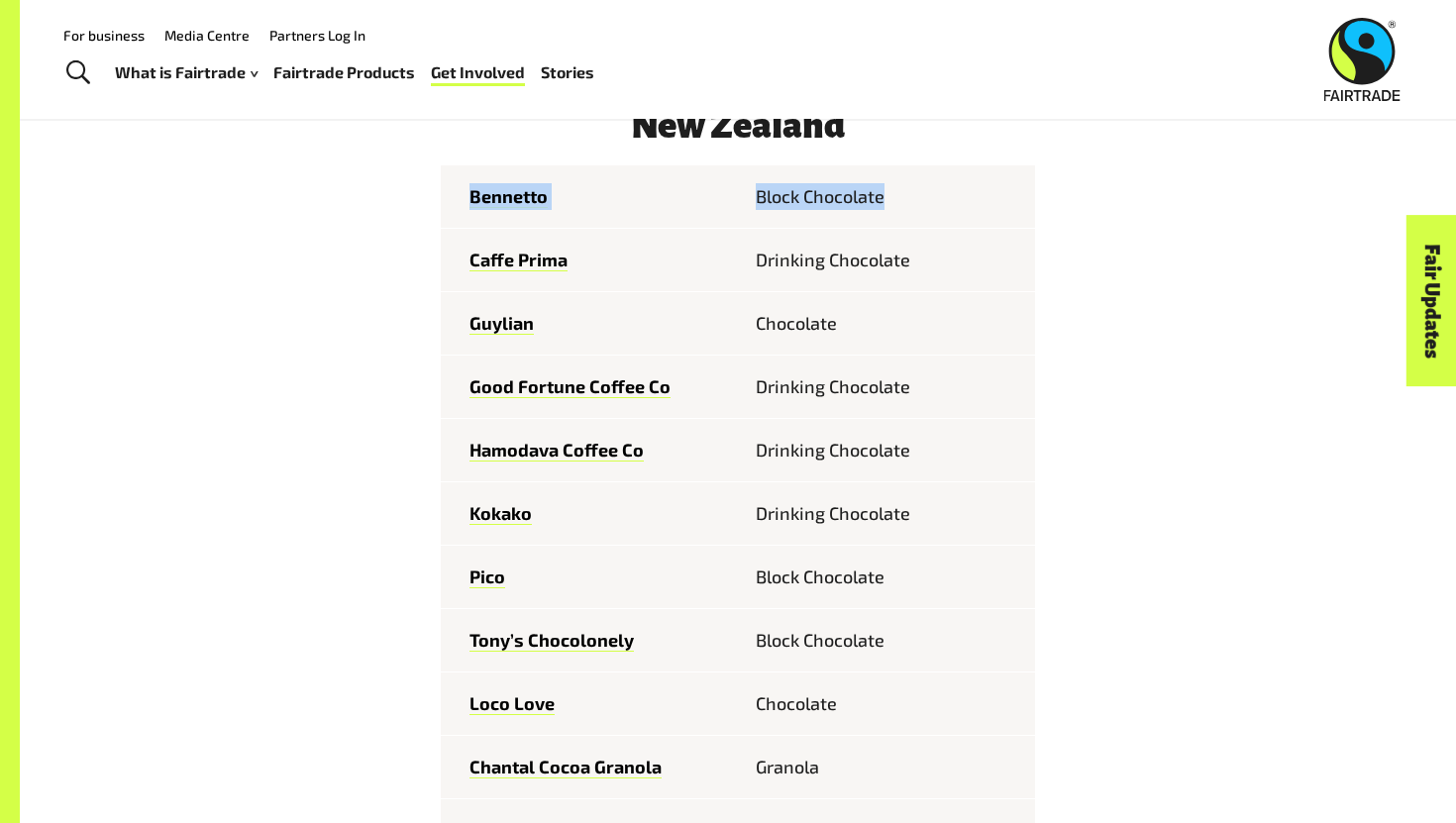 drag, startPoint x: 375, startPoint y: 272, endPoint x: 513, endPoint y: 229, distance: 144.5441 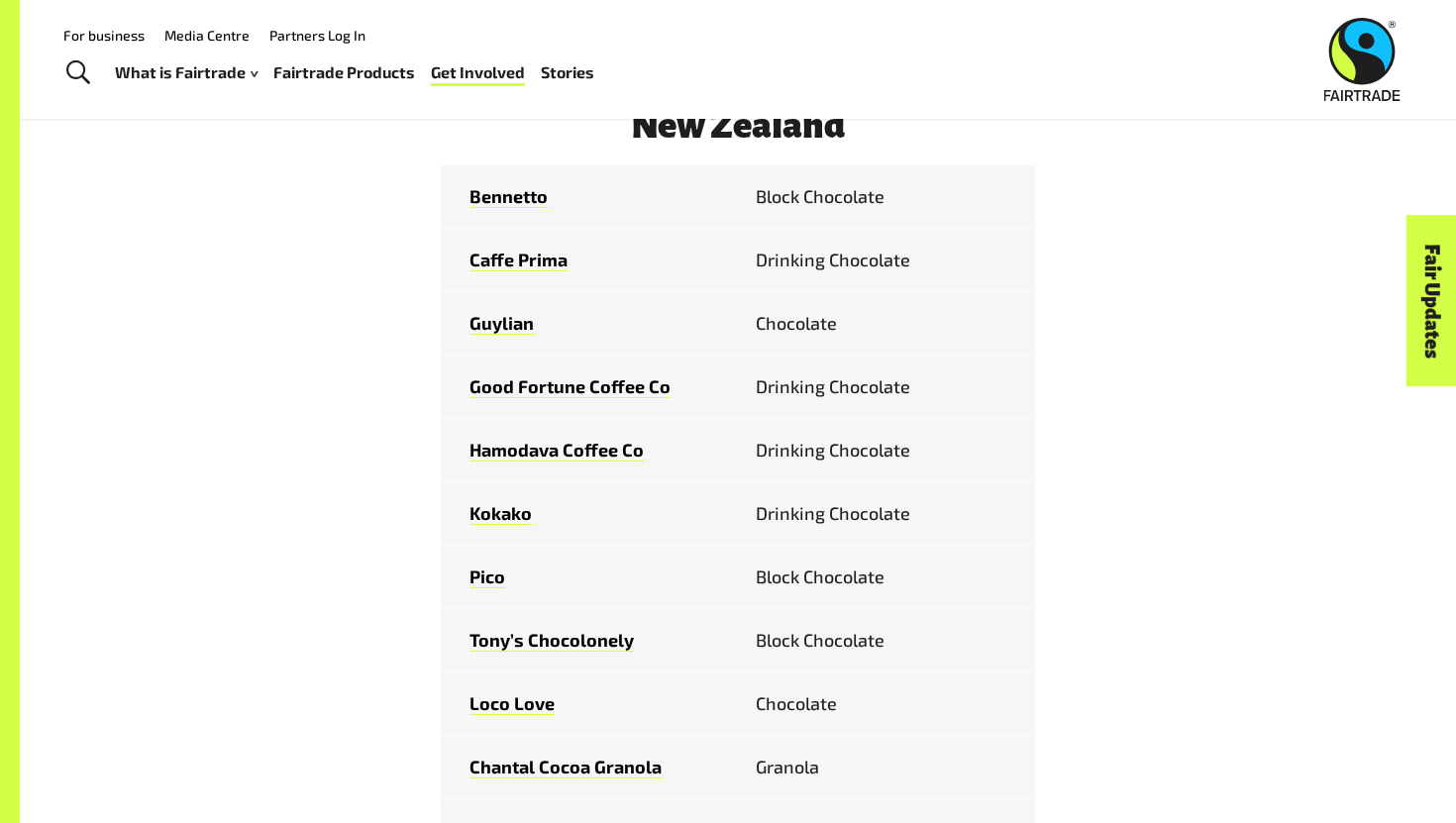 click on "Bennetto" at bounding box center [589, 197] 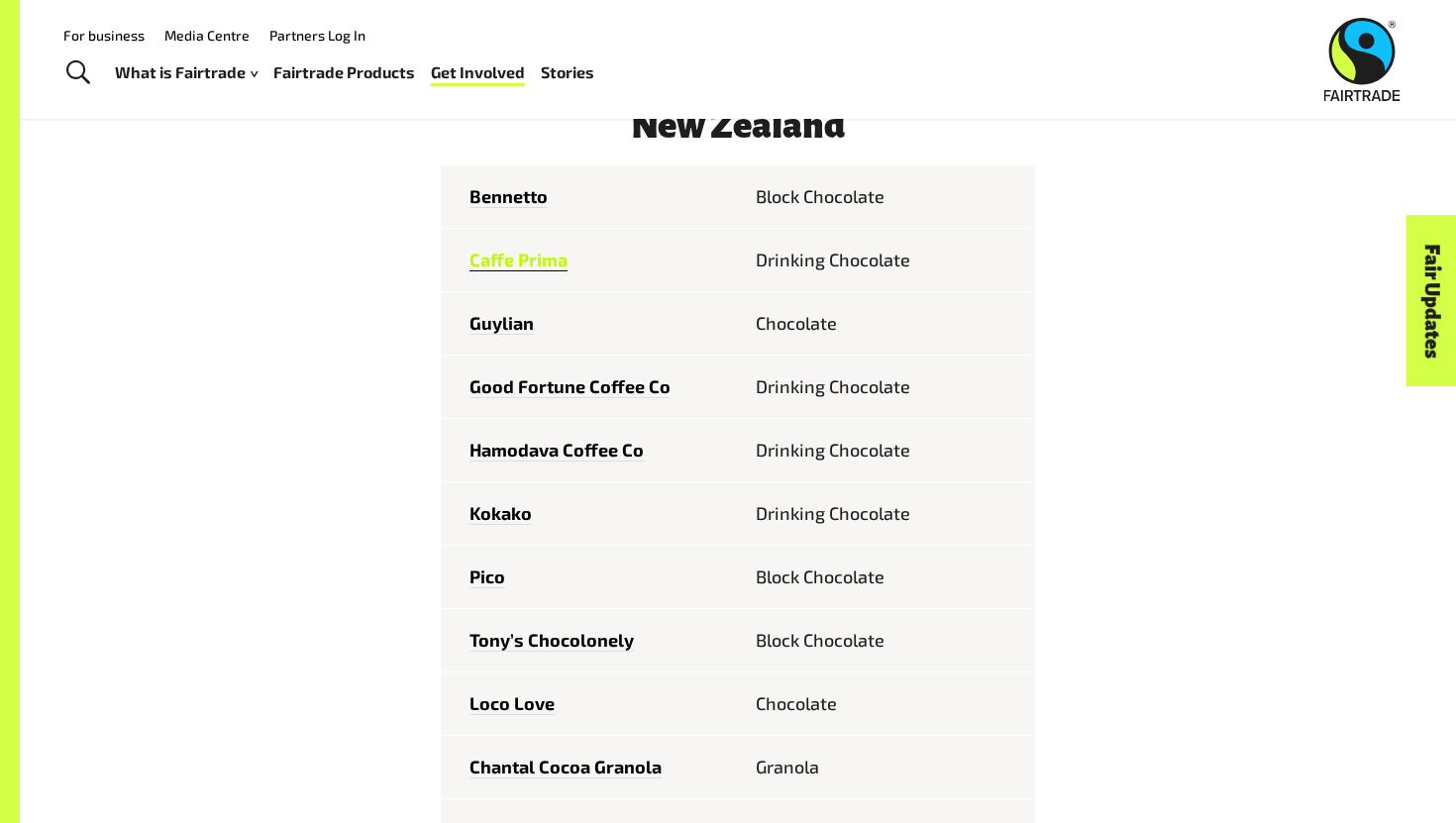 click on "Caffe Prima" at bounding box center (518, 259) 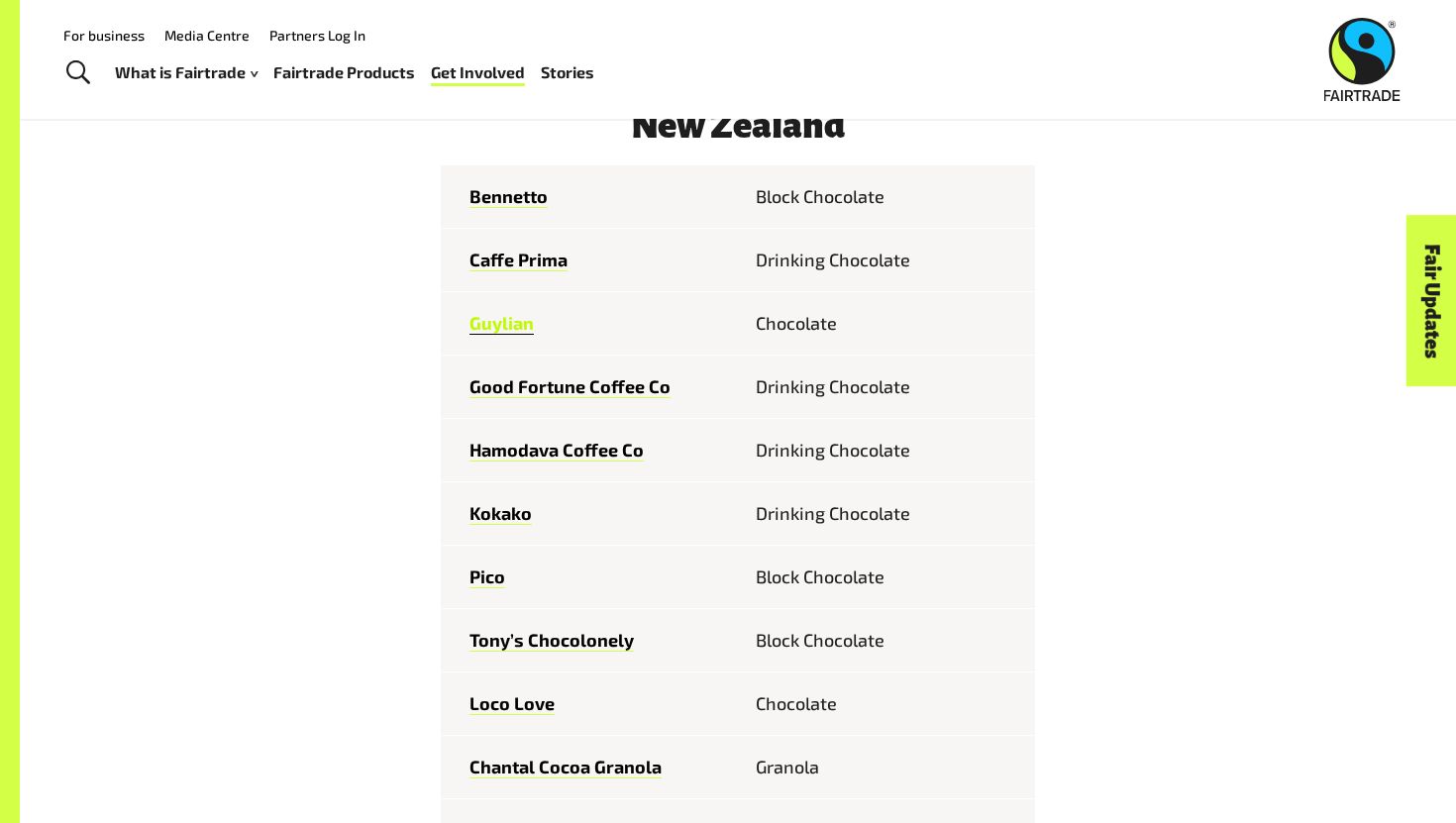 click on "Guylian" at bounding box center (501, 323) 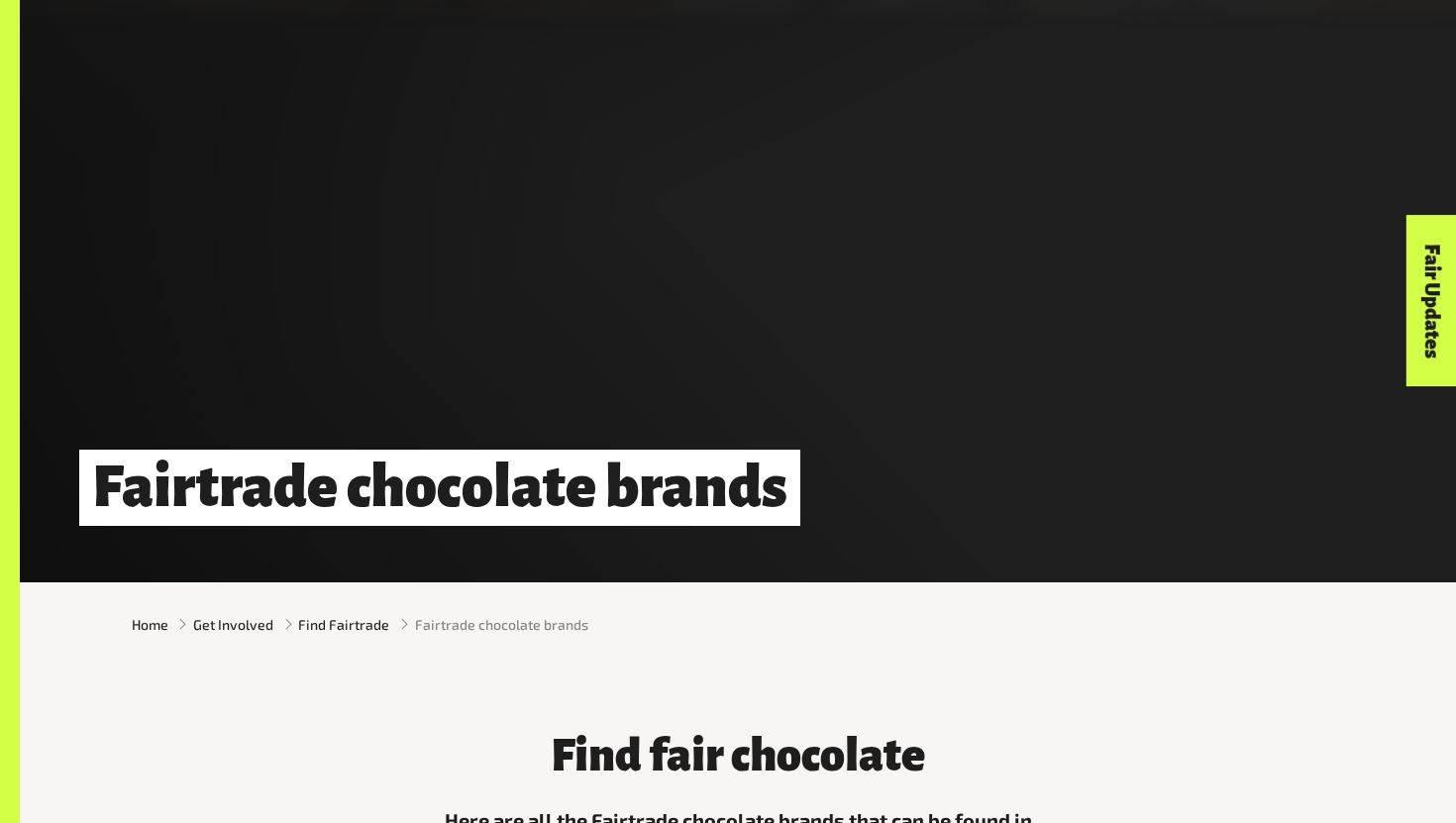 scroll, scrollTop: 1725, scrollLeft: 0, axis: vertical 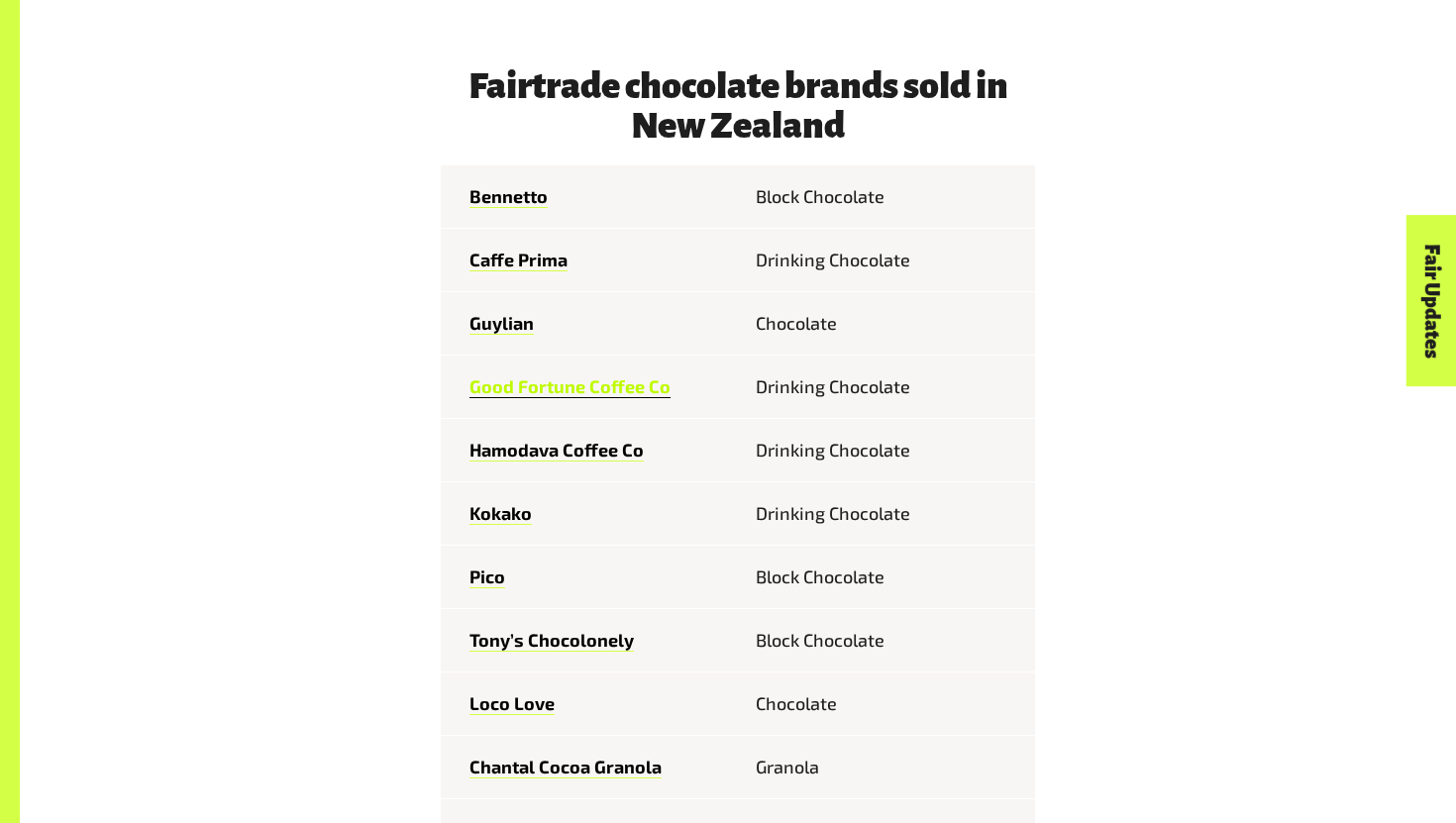 click on "Good Fortune Coffee Co" at bounding box center [570, 386] 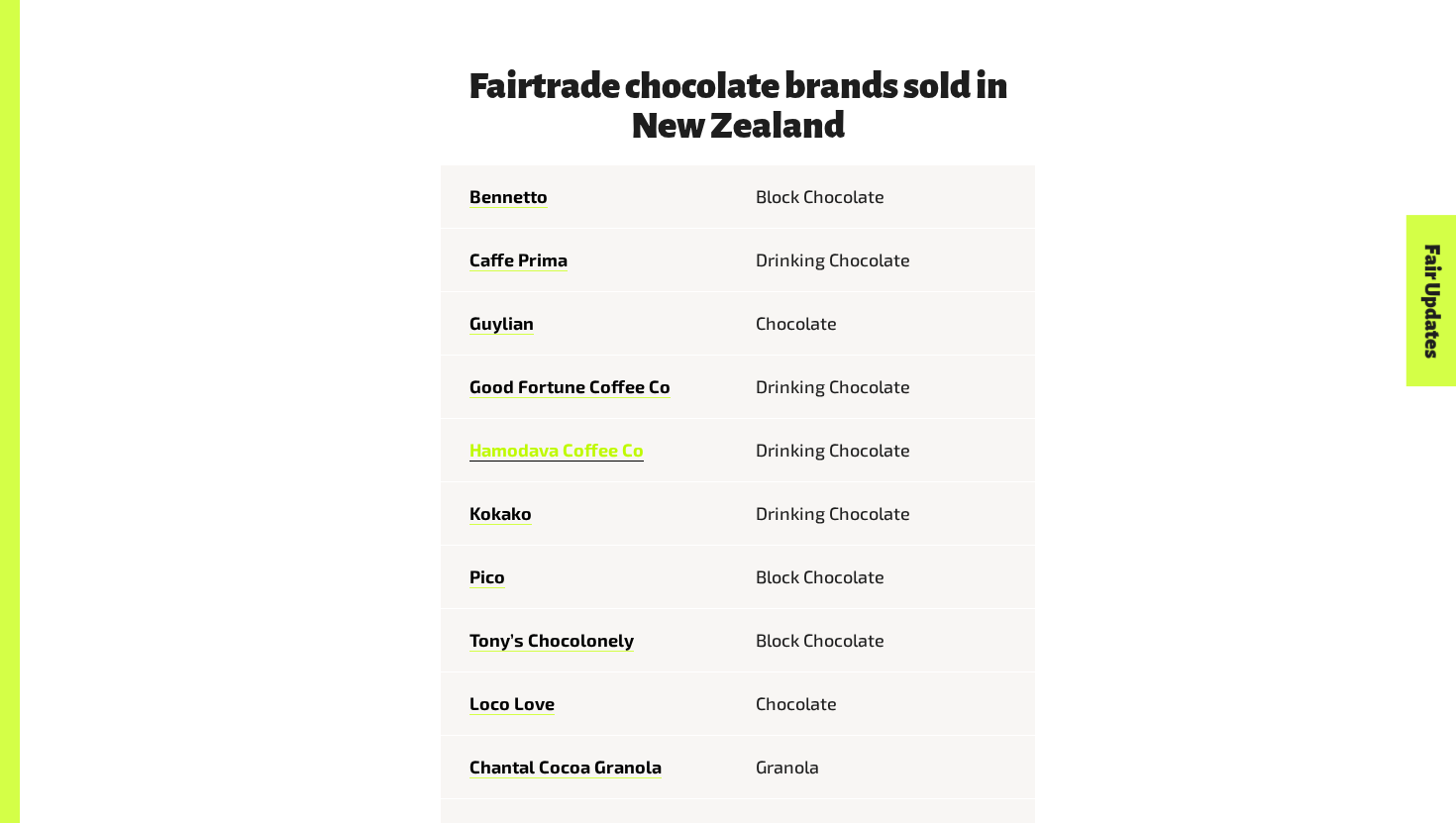 click on "Hamodava Coffee Co" at bounding box center [557, 450] 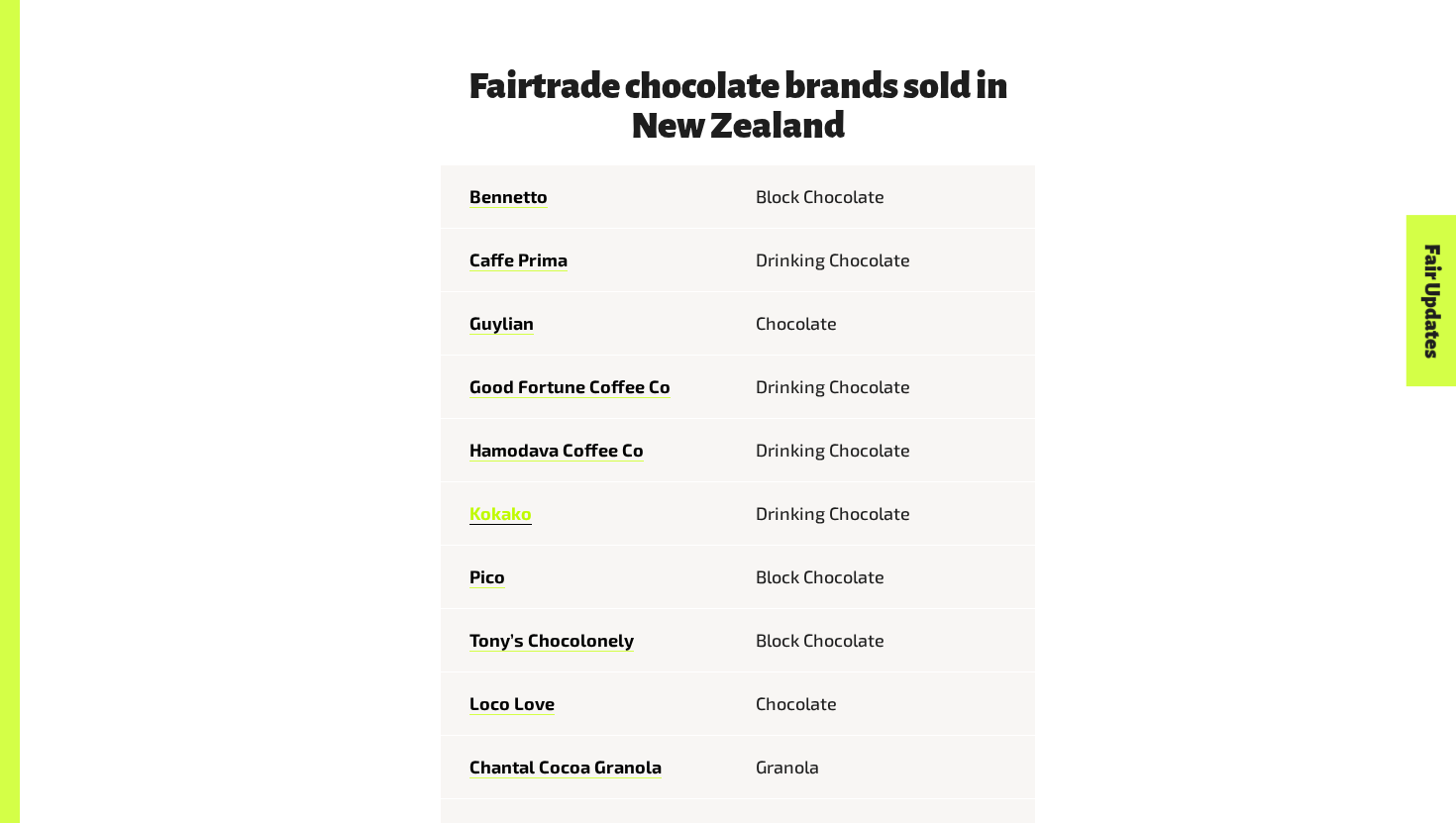 click on "Kokako" at bounding box center (500, 513) 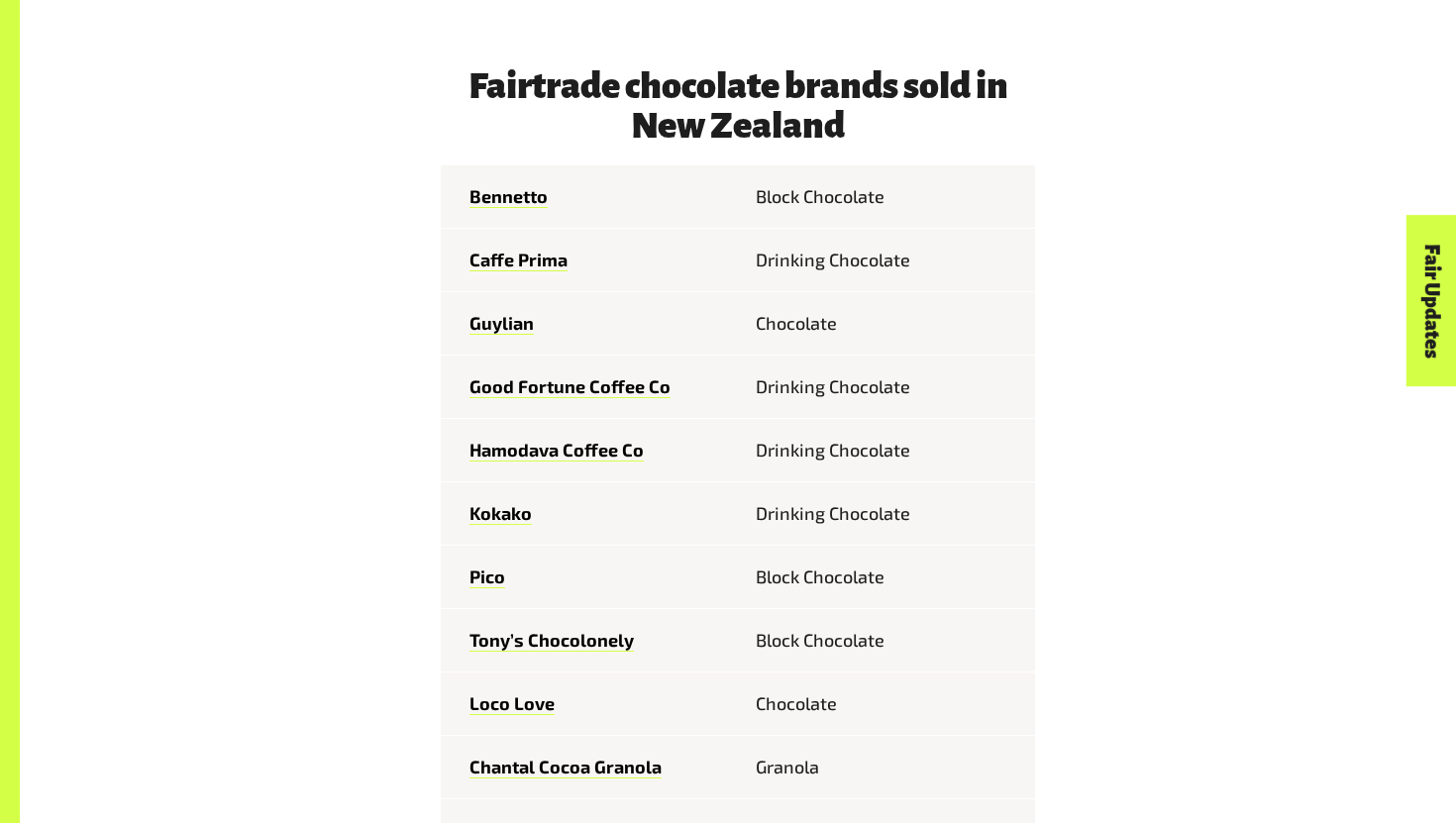 scroll, scrollTop: 2155, scrollLeft: 0, axis: vertical 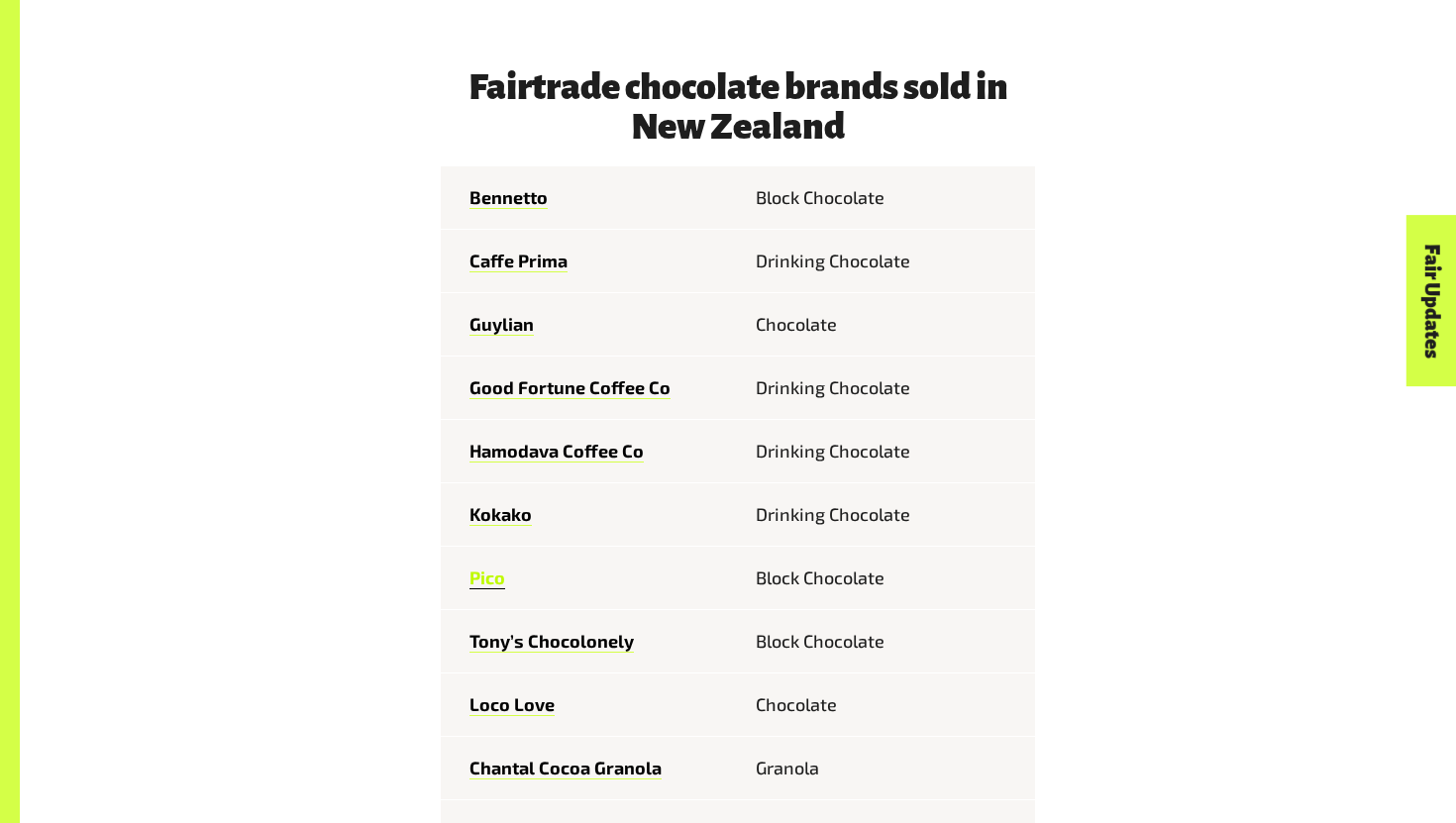 click on "Pico" at bounding box center [487, 577] 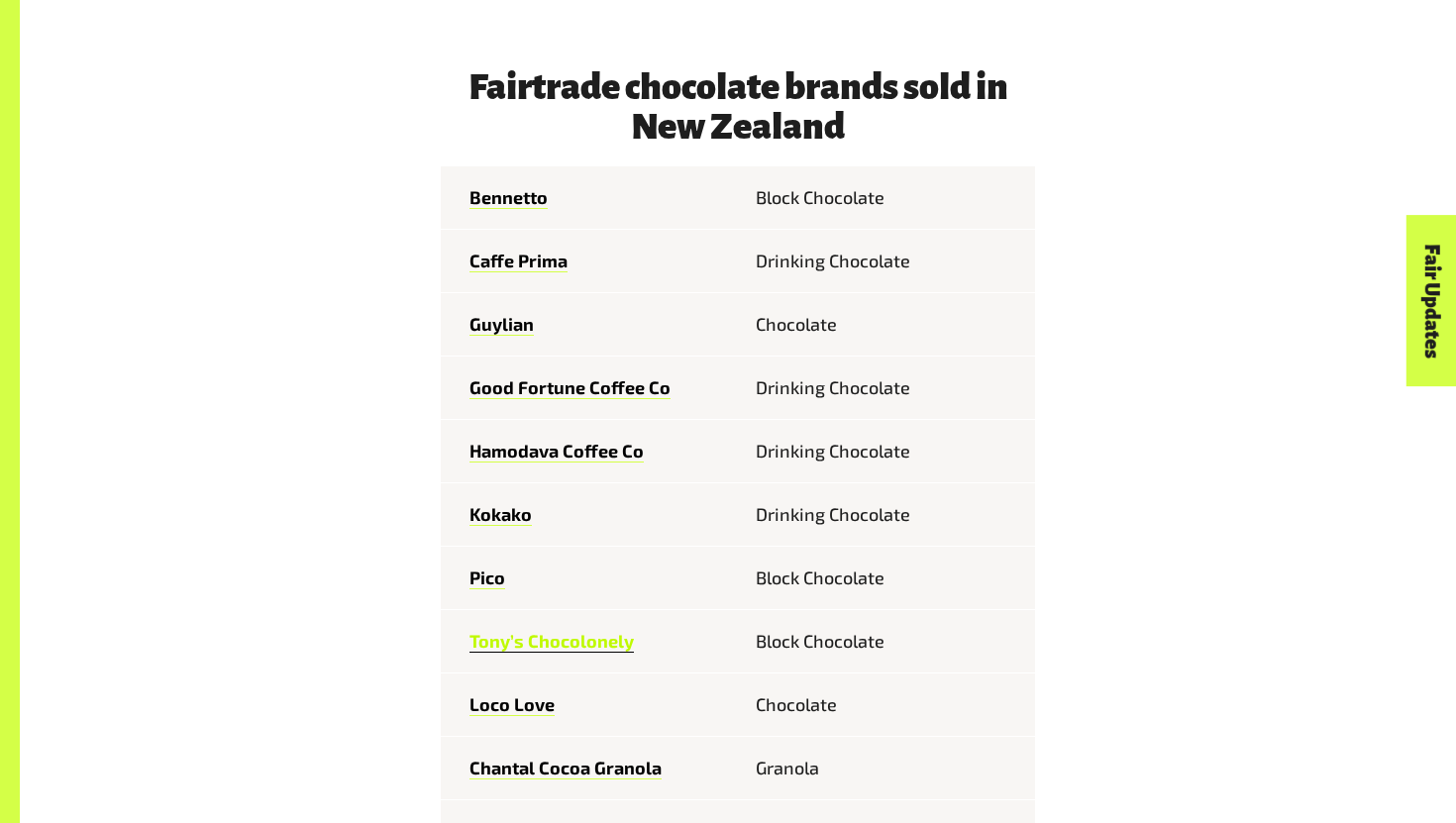 click on "Tony’s Chocolonely" at bounding box center (552, 641) 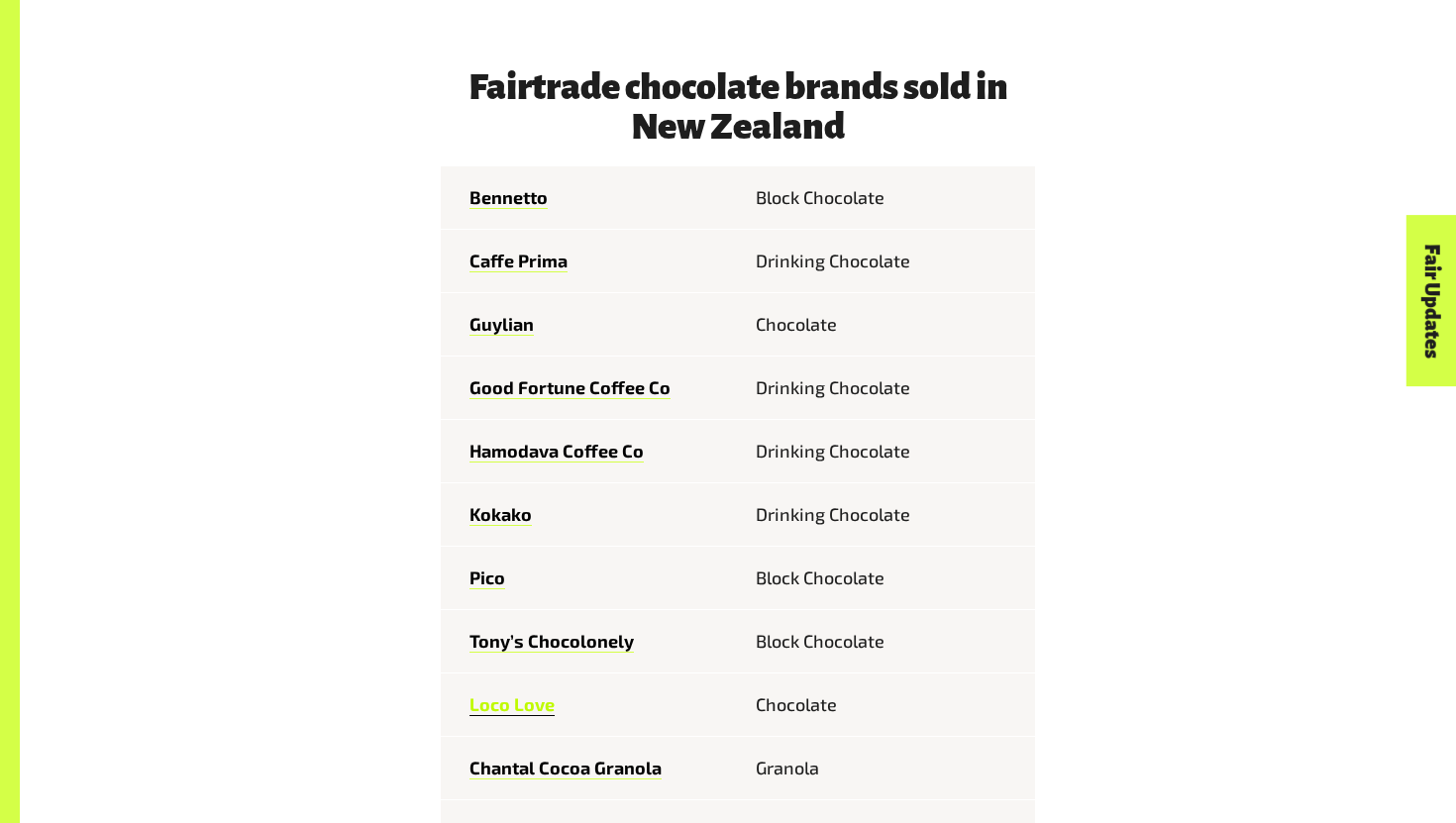click on "Loco Love" at bounding box center (512, 704) 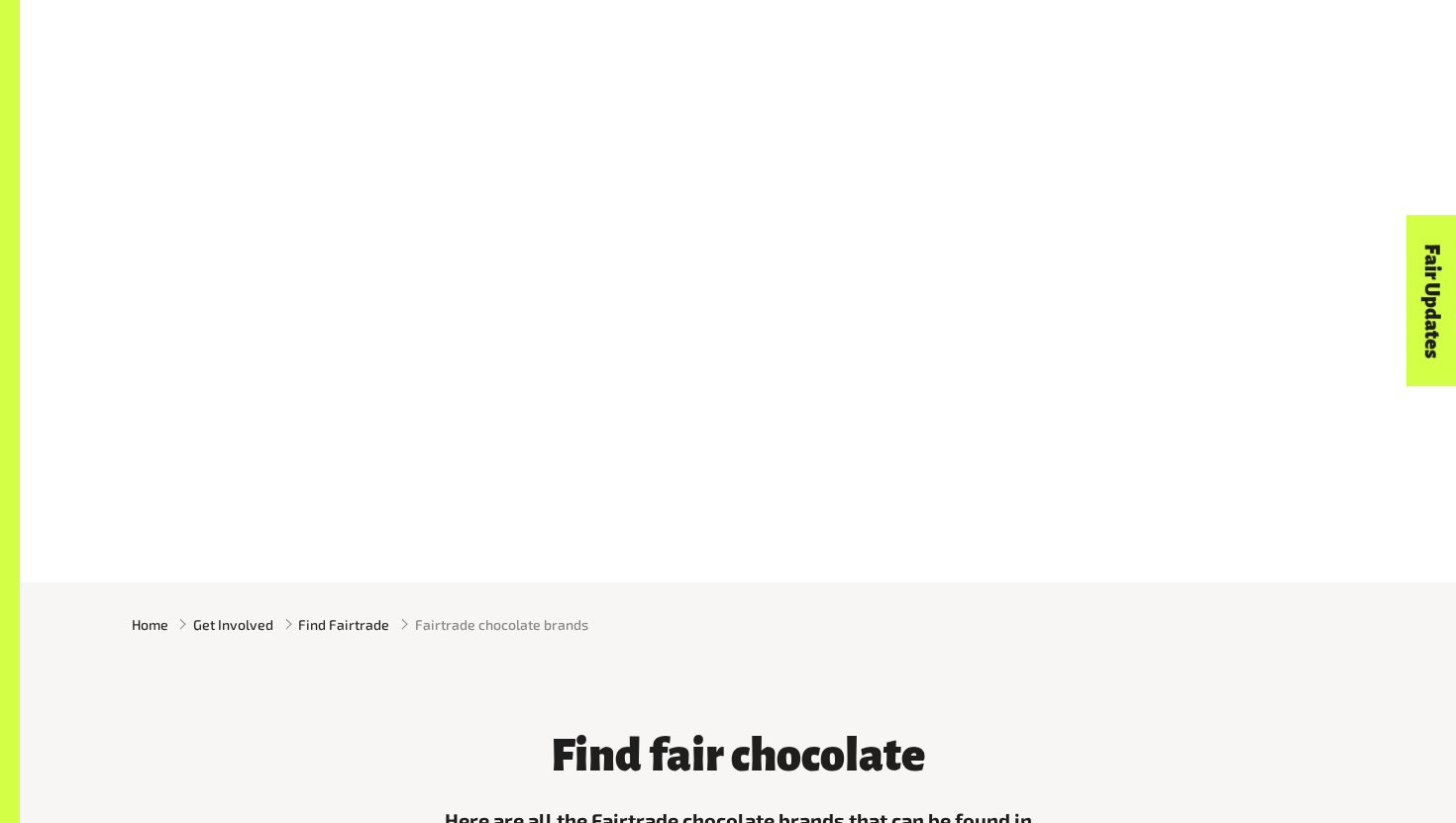 scroll, scrollTop: 1724, scrollLeft: 0, axis: vertical 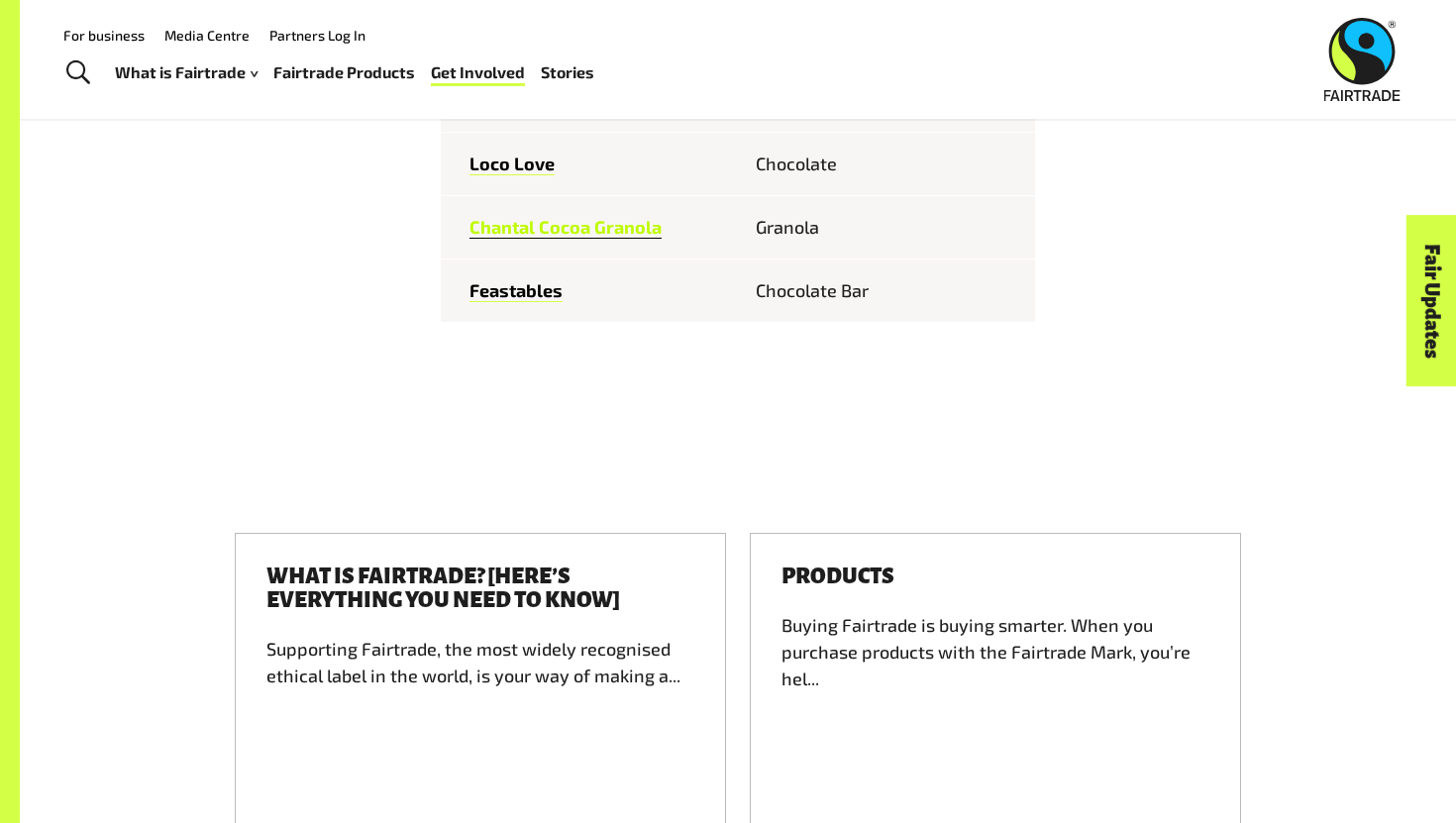 click on "Chantal Cocoa Granola" at bounding box center (566, 227) 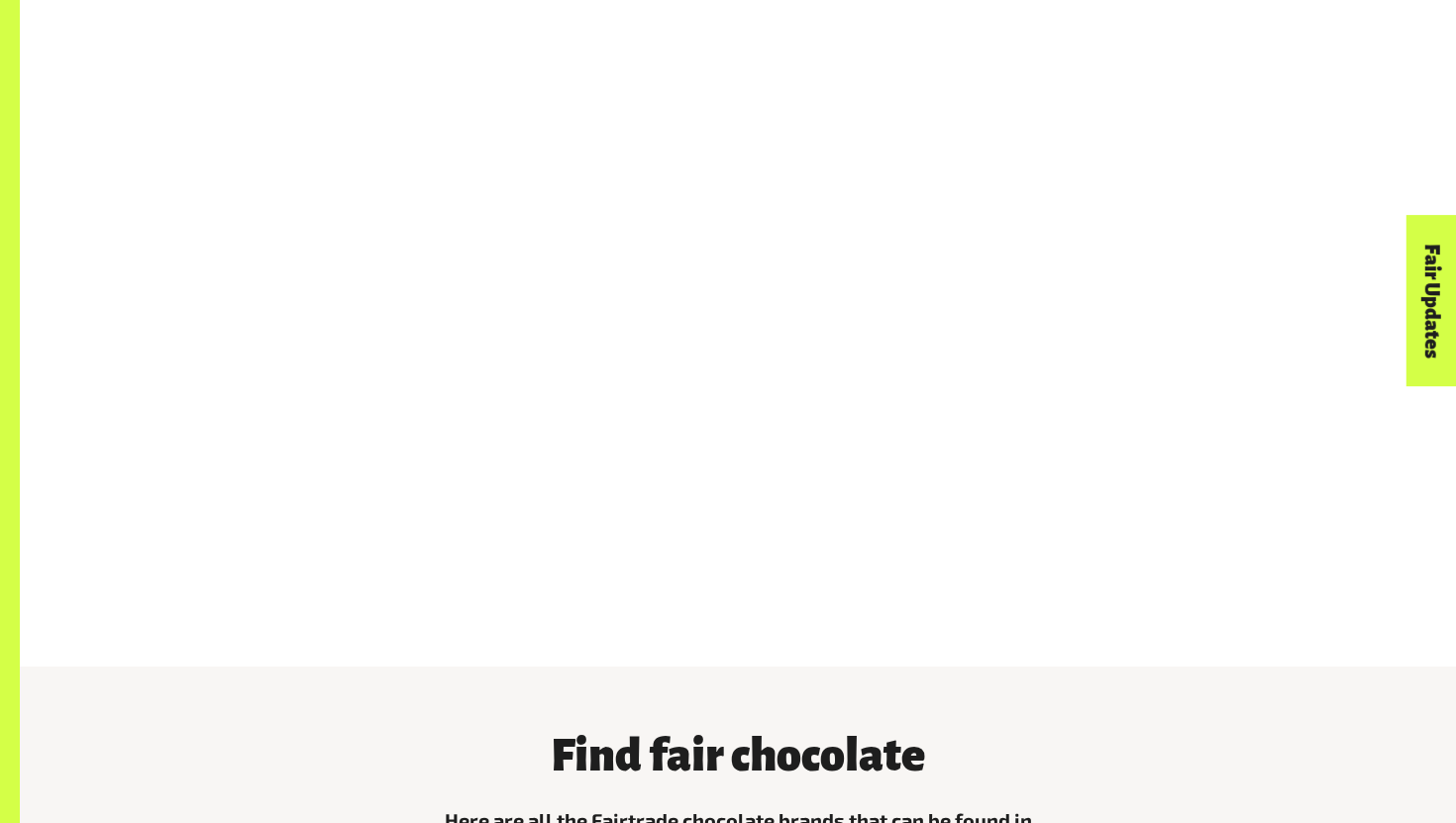 scroll, scrollTop: 2313, scrollLeft: 0, axis: vertical 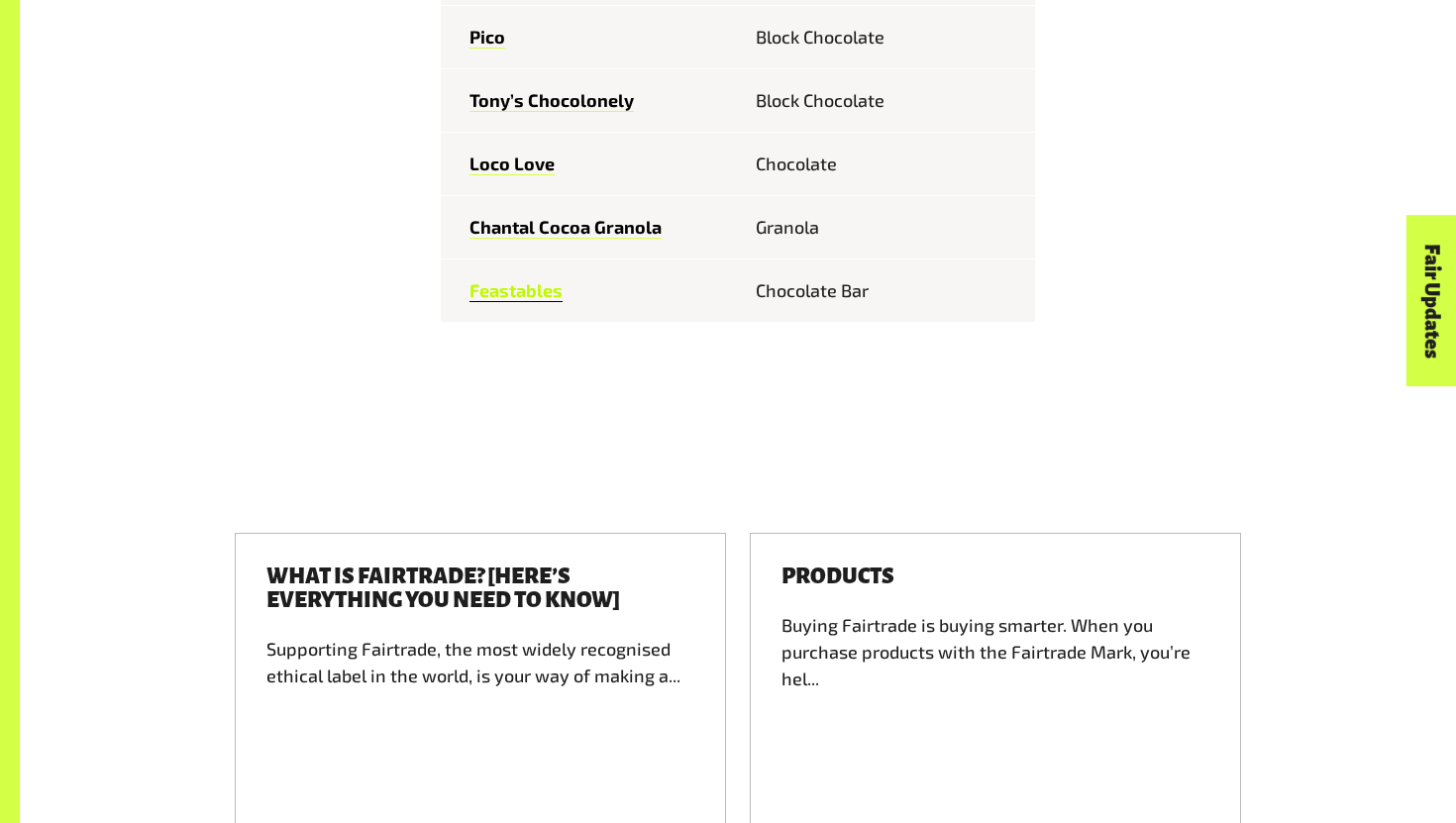 click on "Feastables" at bounding box center (516, 290) 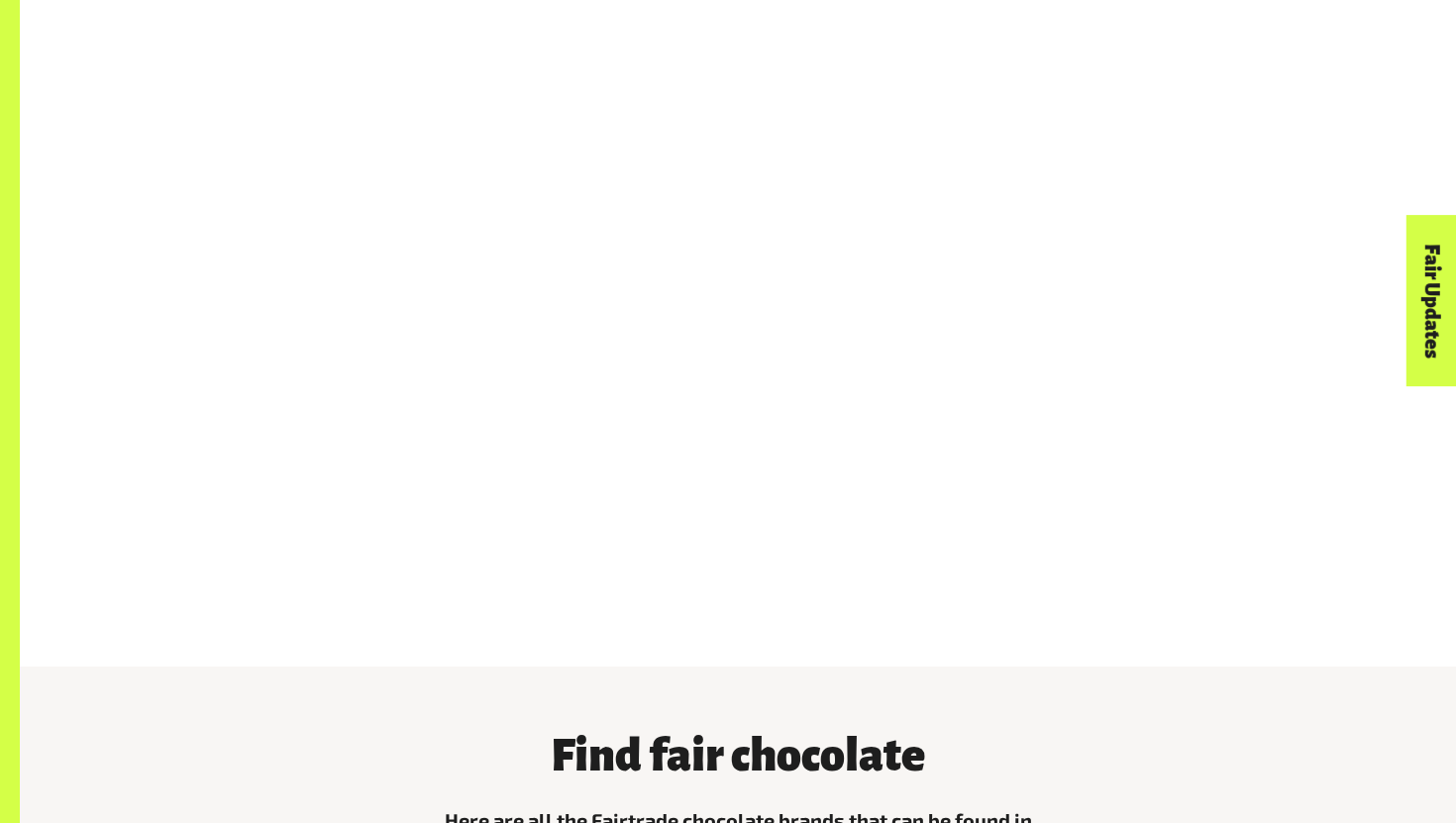 scroll, scrollTop: 1979, scrollLeft: 0, axis: vertical 